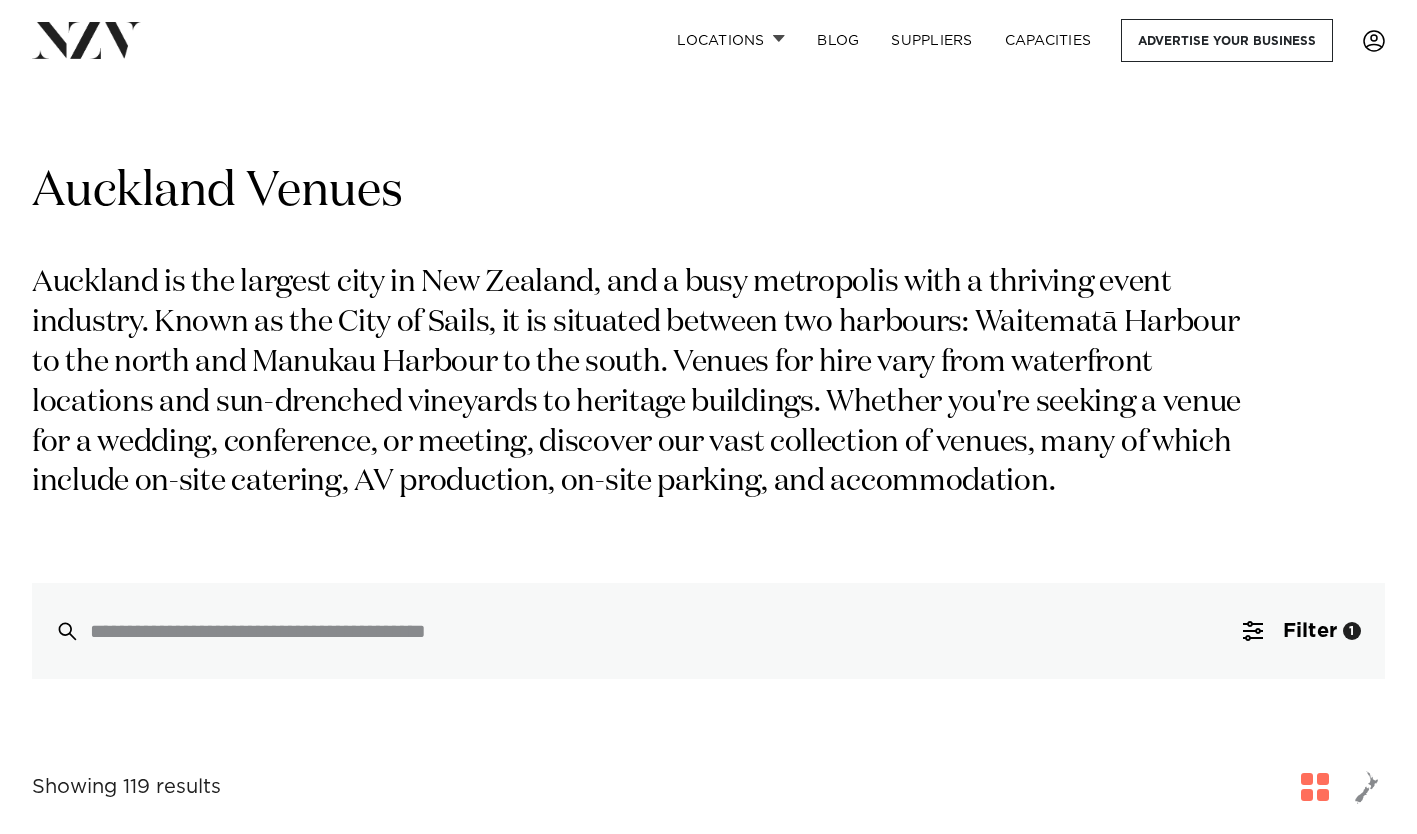 scroll, scrollTop: 0, scrollLeft: 0, axis: both 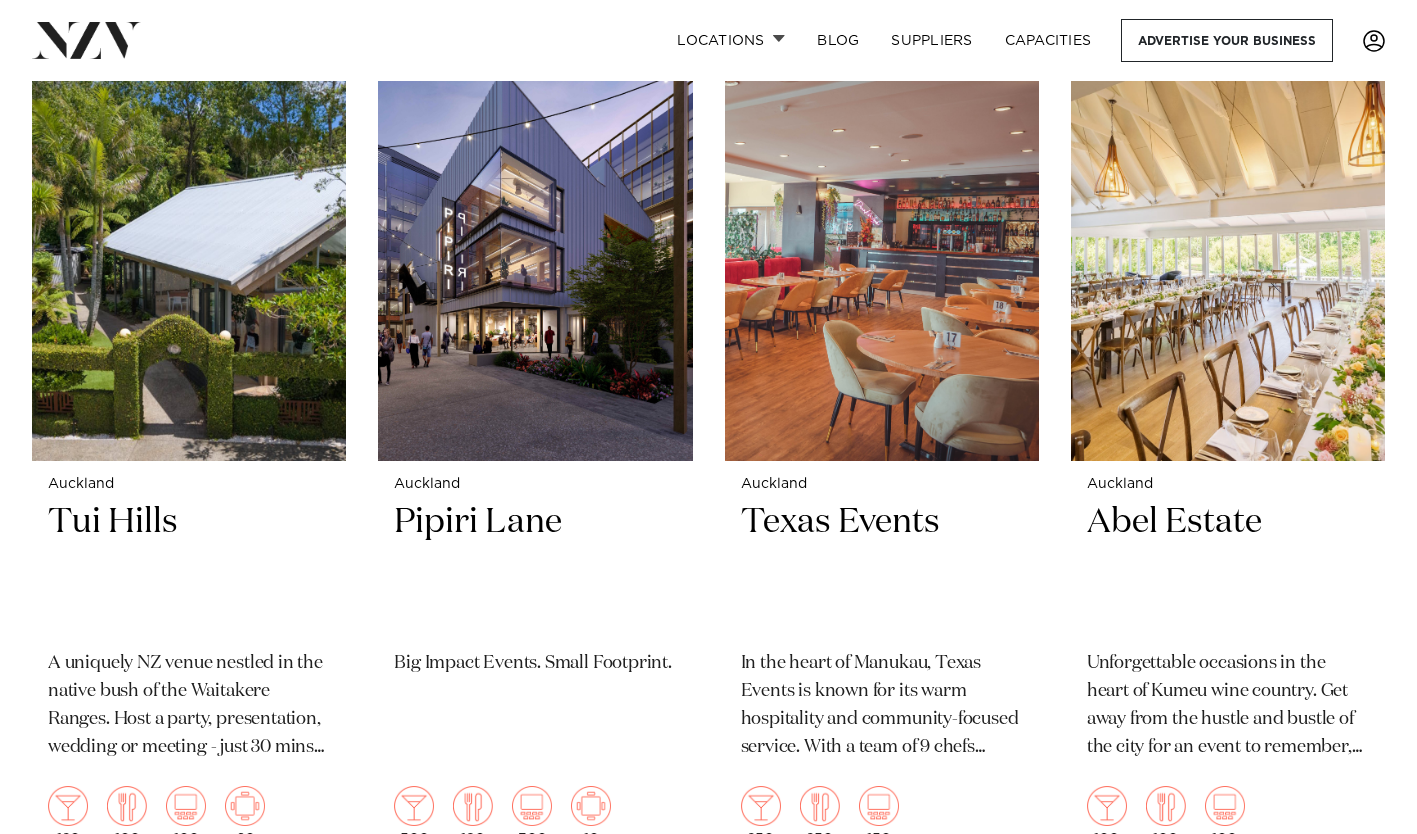 click on "Tui Hills" at bounding box center [189, 567] 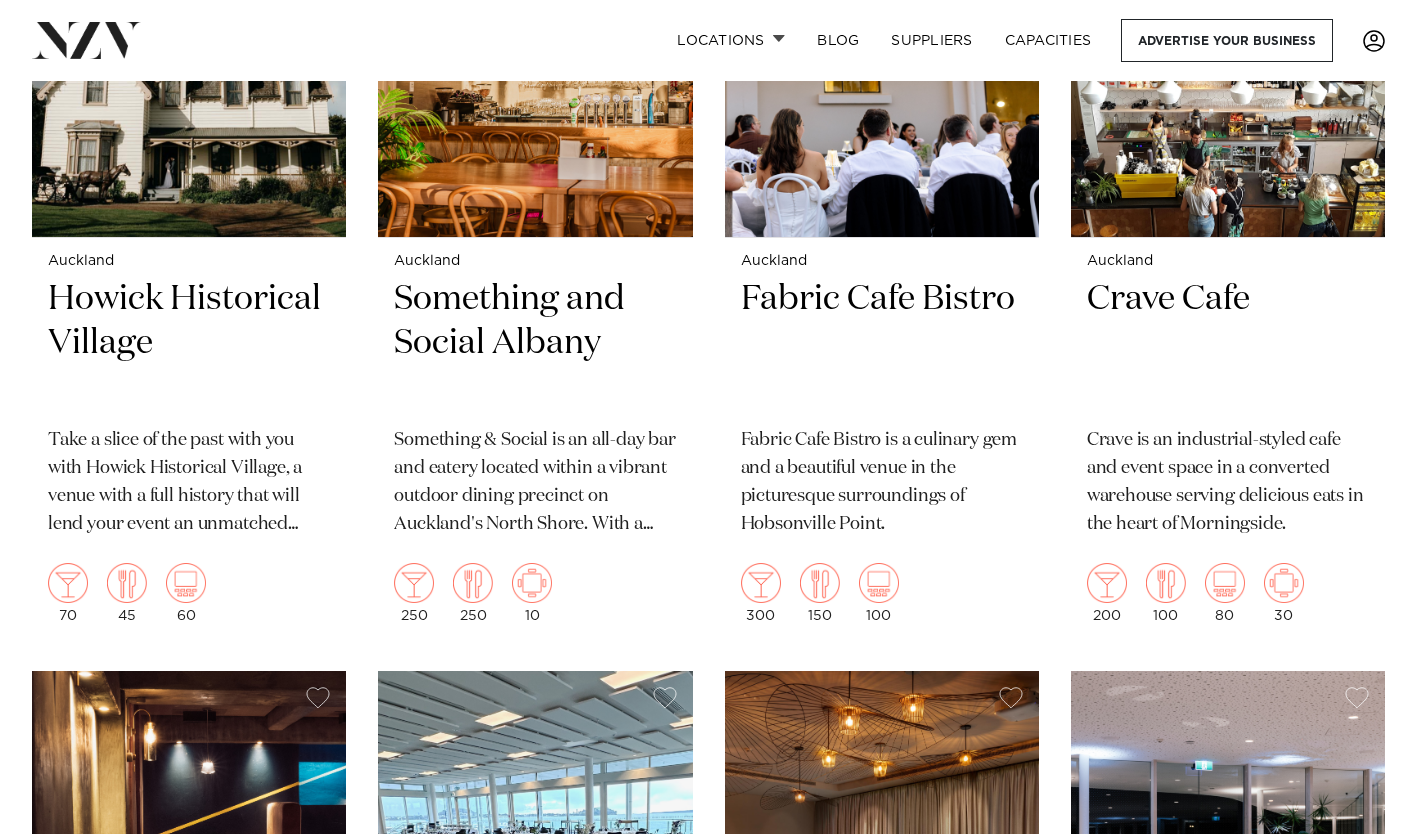 scroll, scrollTop: 15400, scrollLeft: 0, axis: vertical 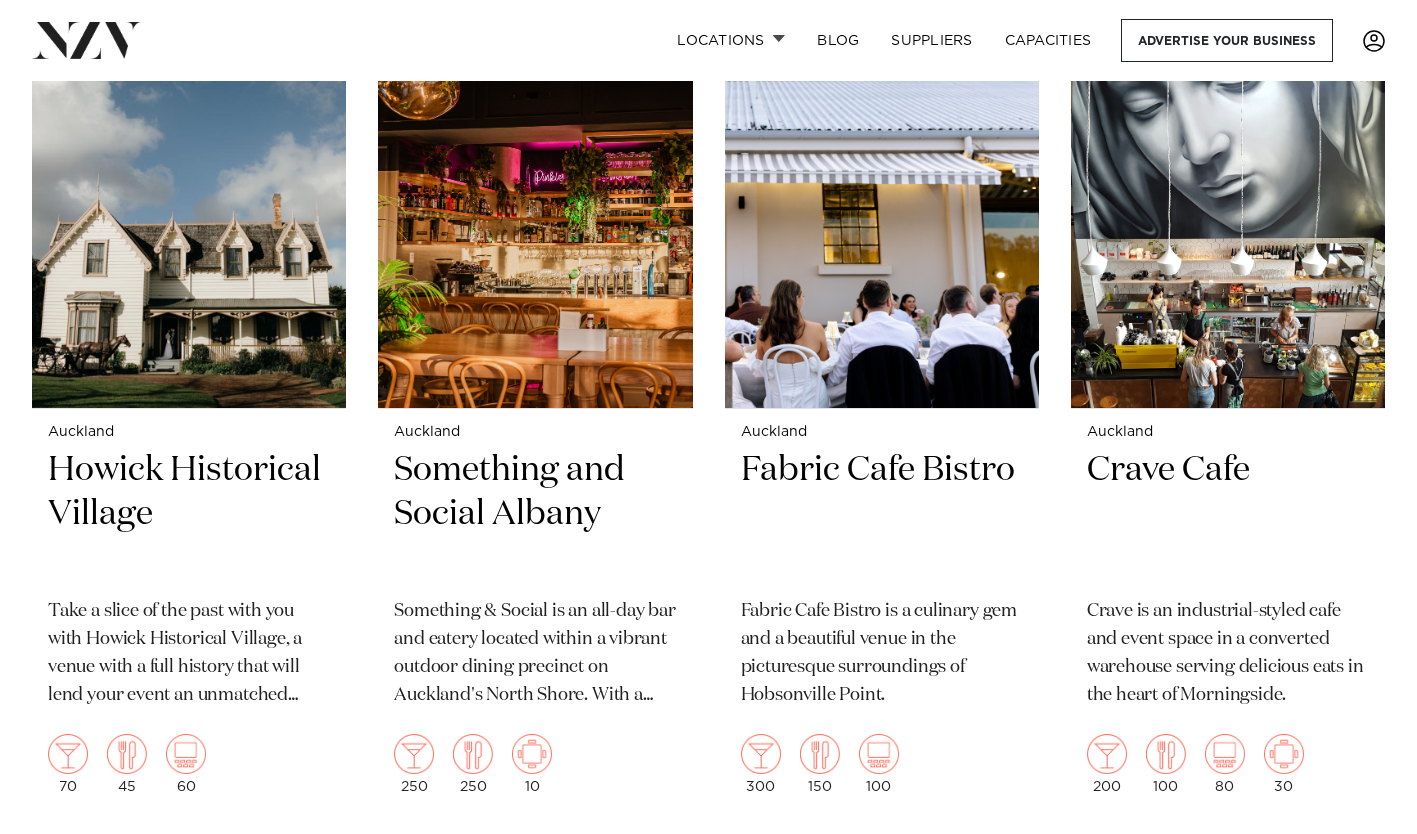 click on "Crave Cafe" at bounding box center [1228, 515] 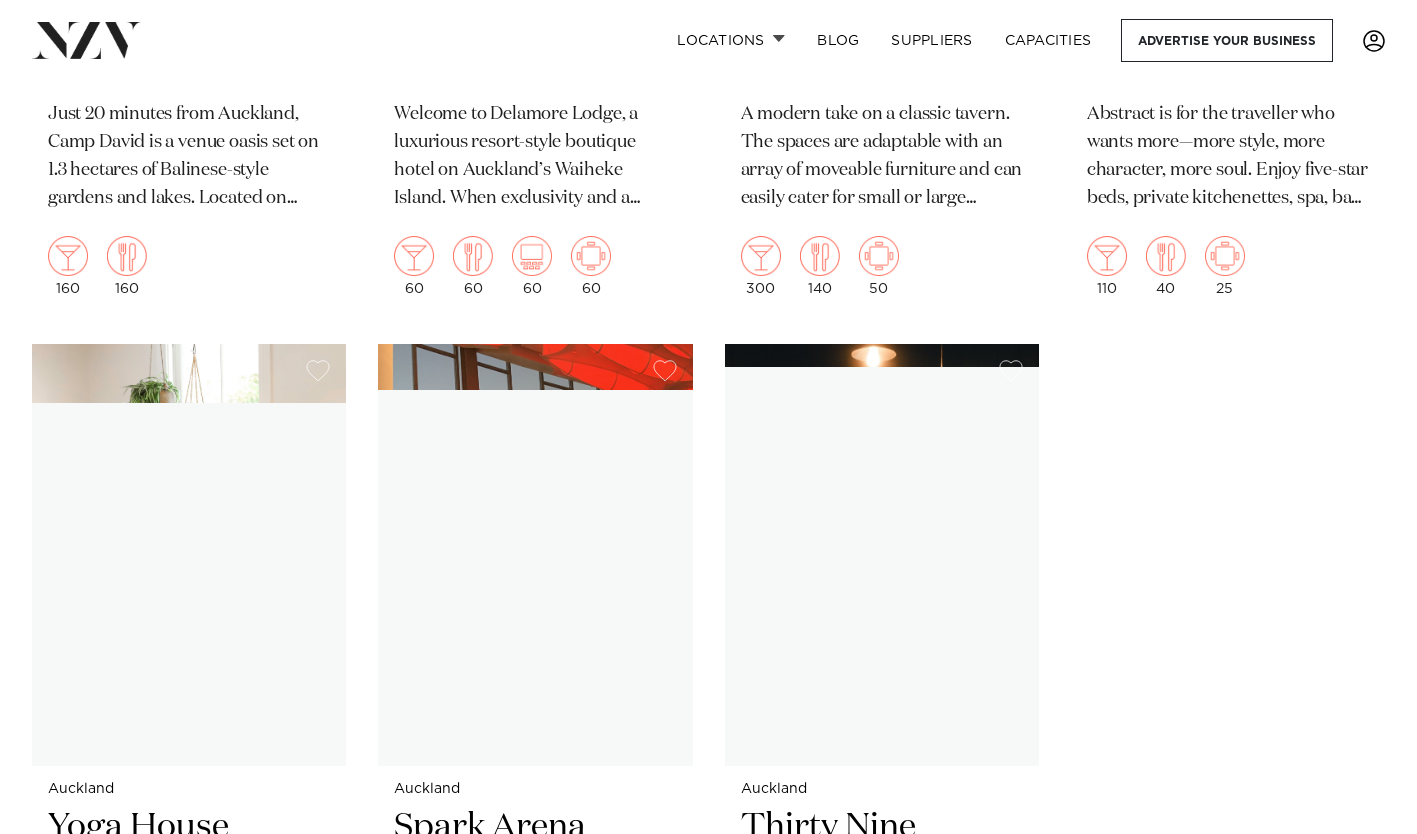 scroll, scrollTop: 25000, scrollLeft: 0, axis: vertical 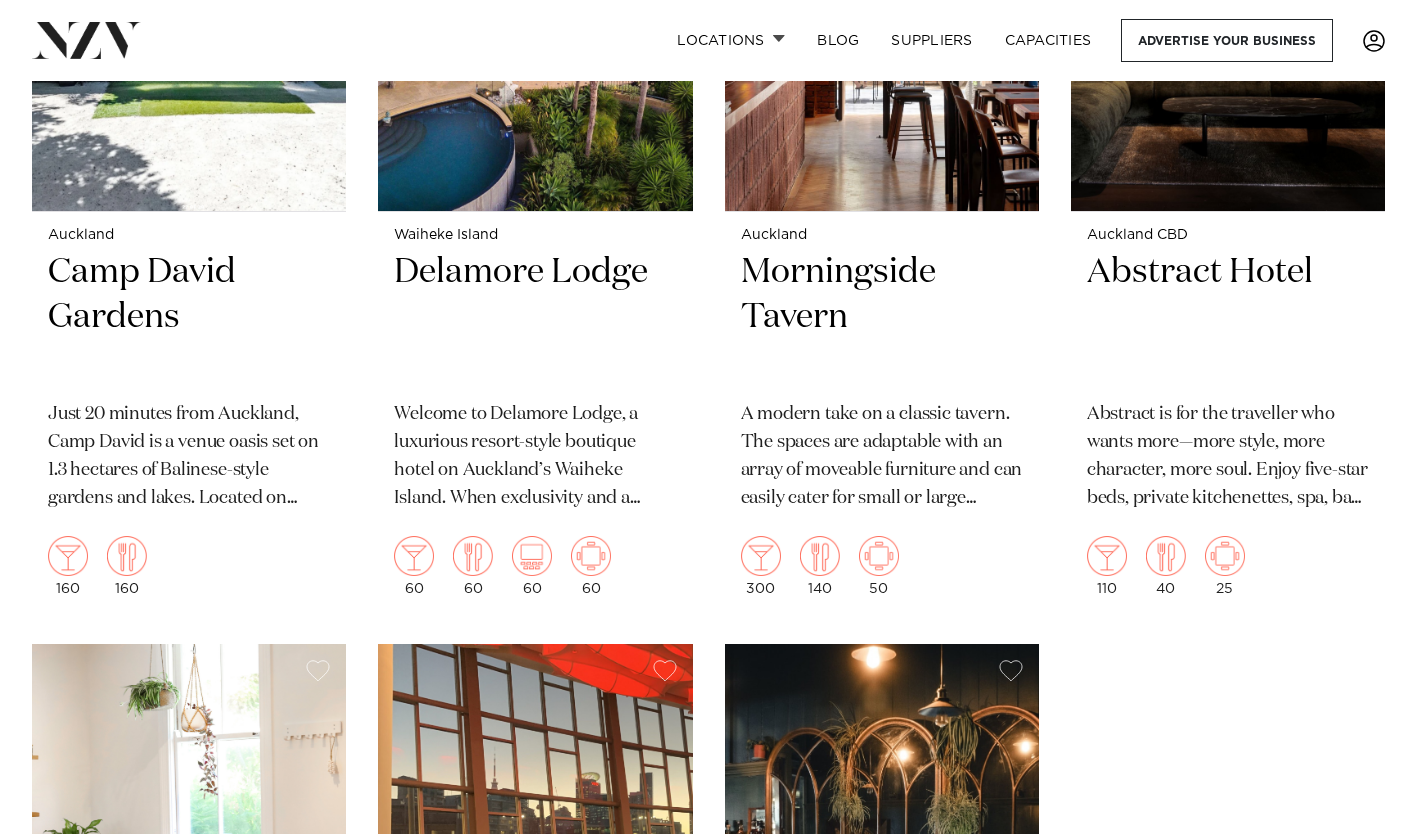 click on "Camp David Gardens" at bounding box center (189, 317) 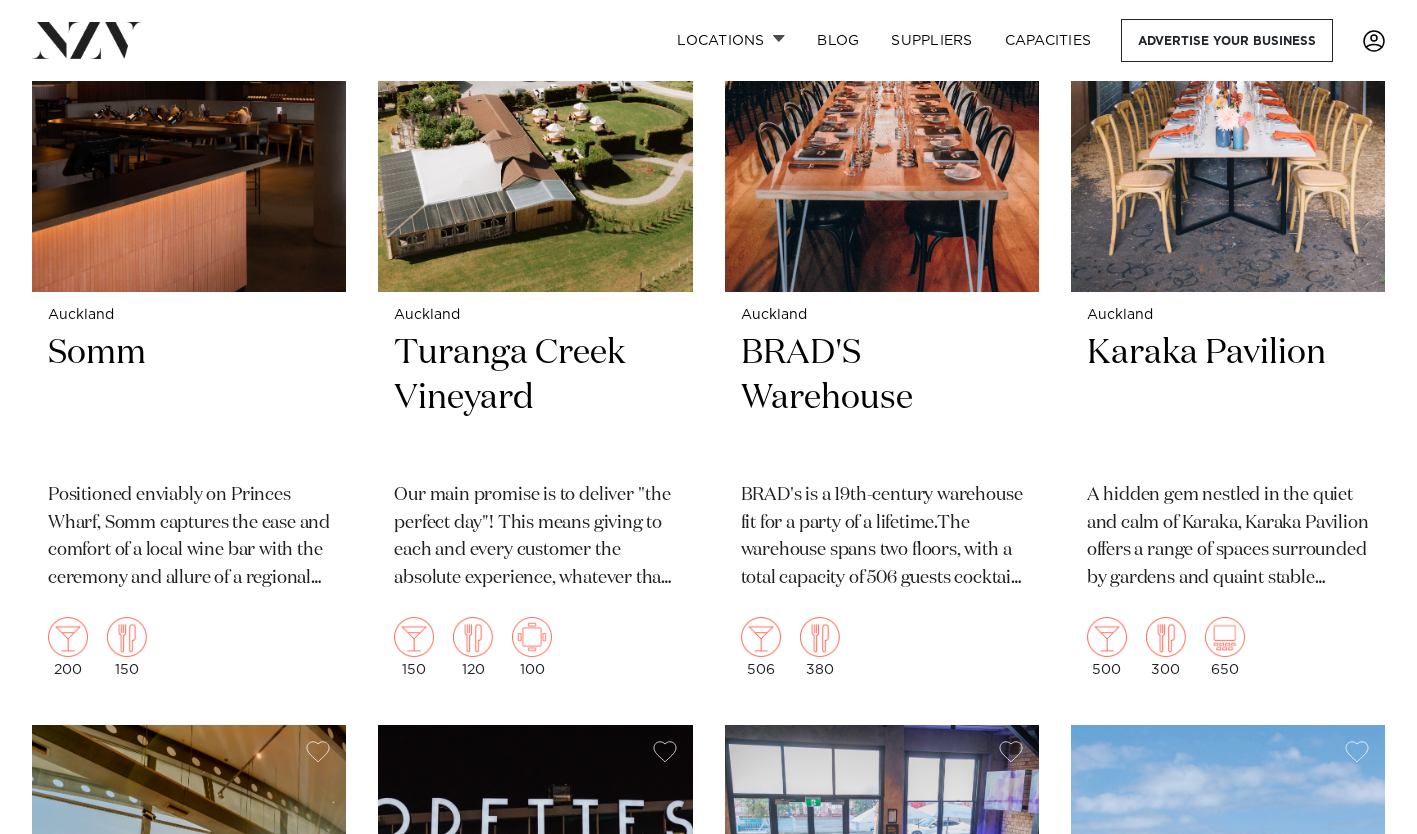 scroll, scrollTop: 20900, scrollLeft: 0, axis: vertical 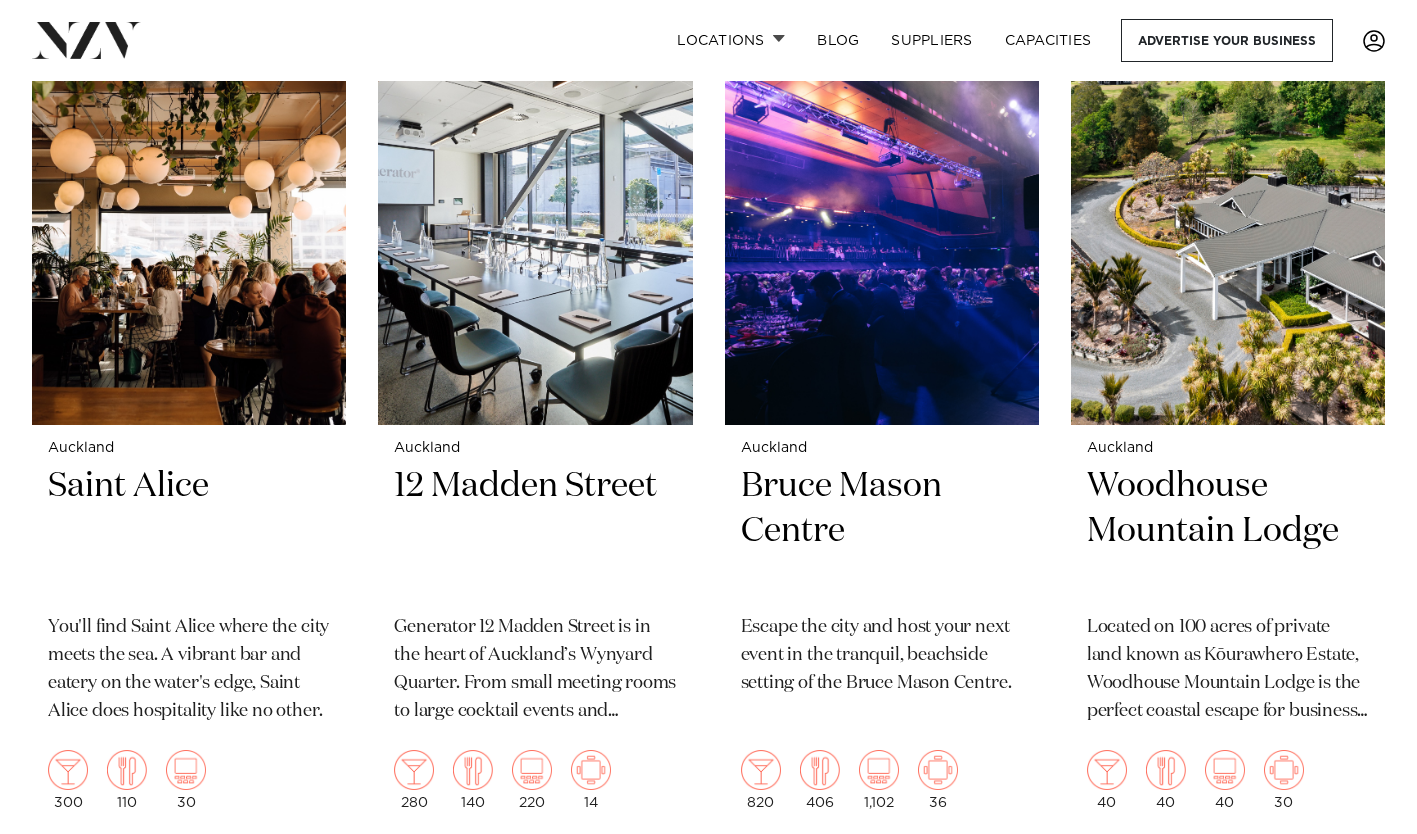 click on "Saint Alice" at bounding box center (189, 531) 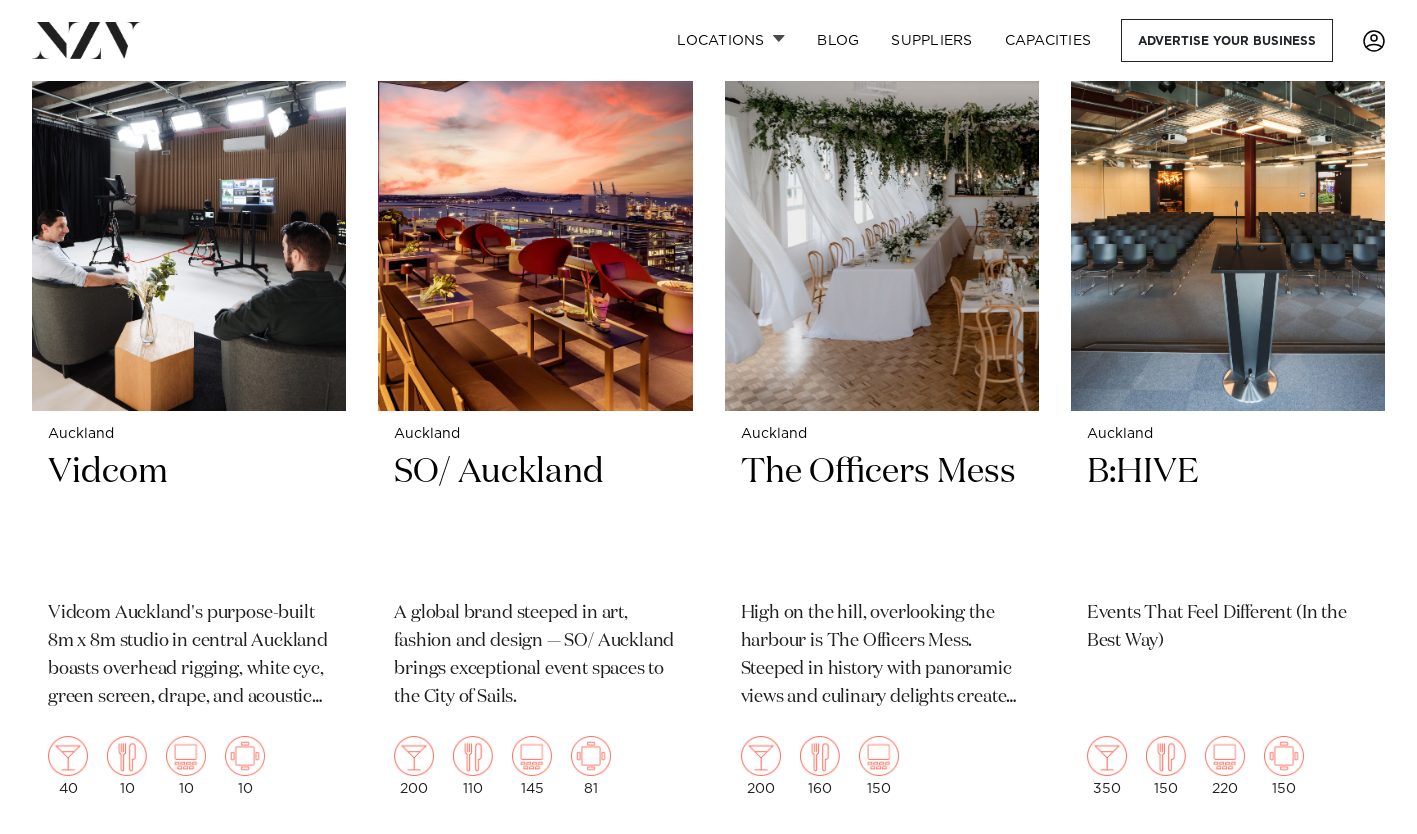 scroll, scrollTop: 10303, scrollLeft: 0, axis: vertical 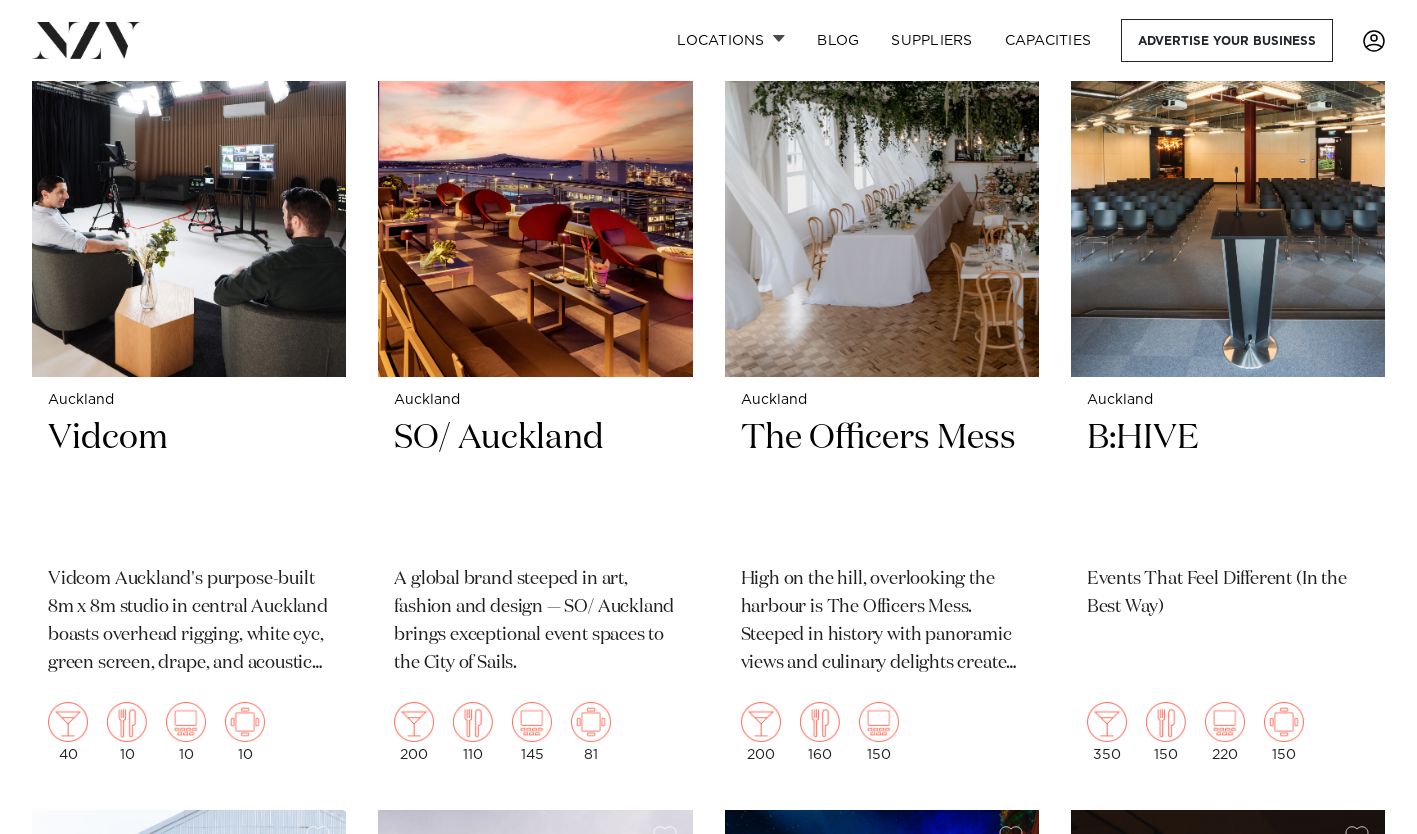 click on "The Officers Mess" at bounding box center [882, 483] 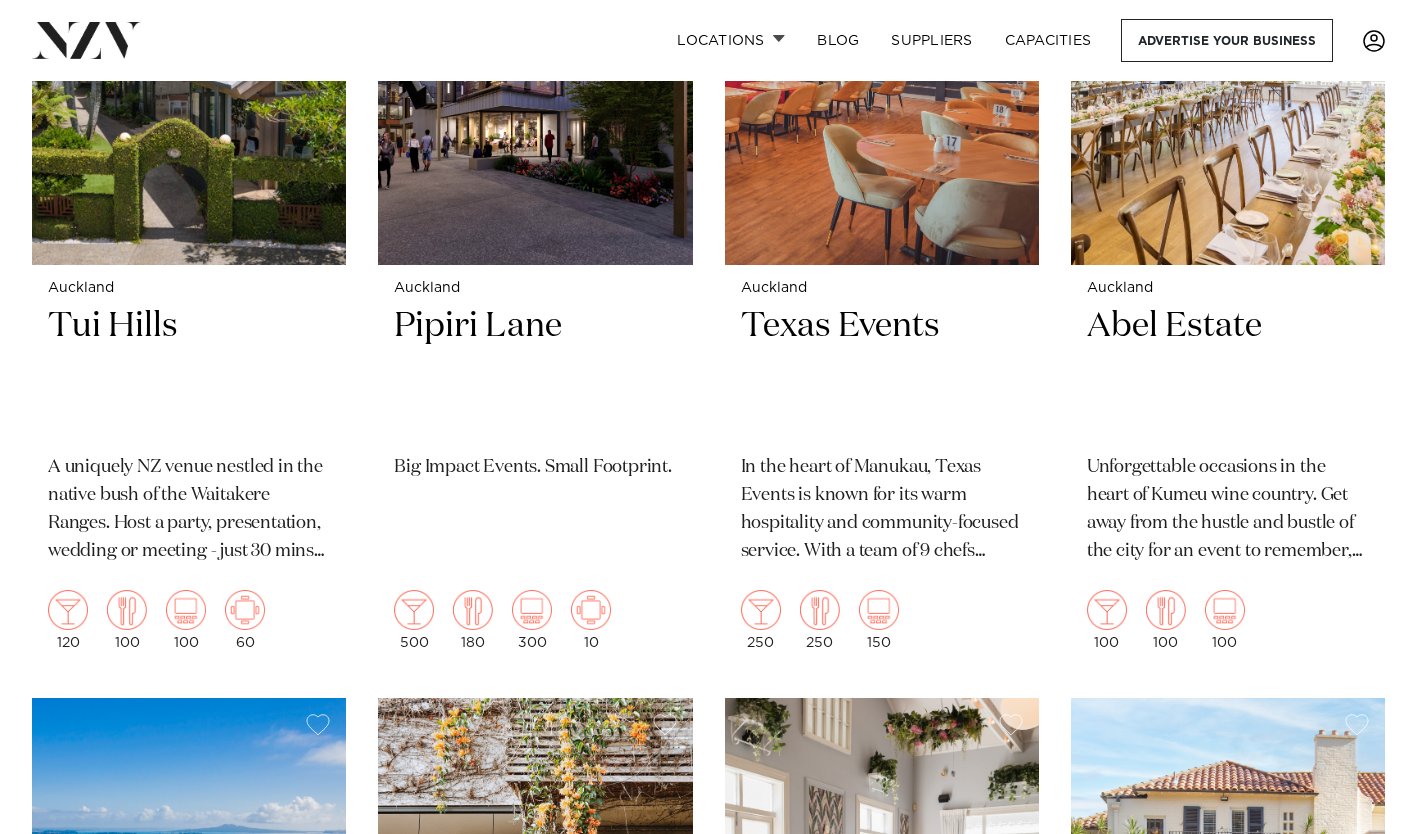 scroll, scrollTop: 6903, scrollLeft: 0, axis: vertical 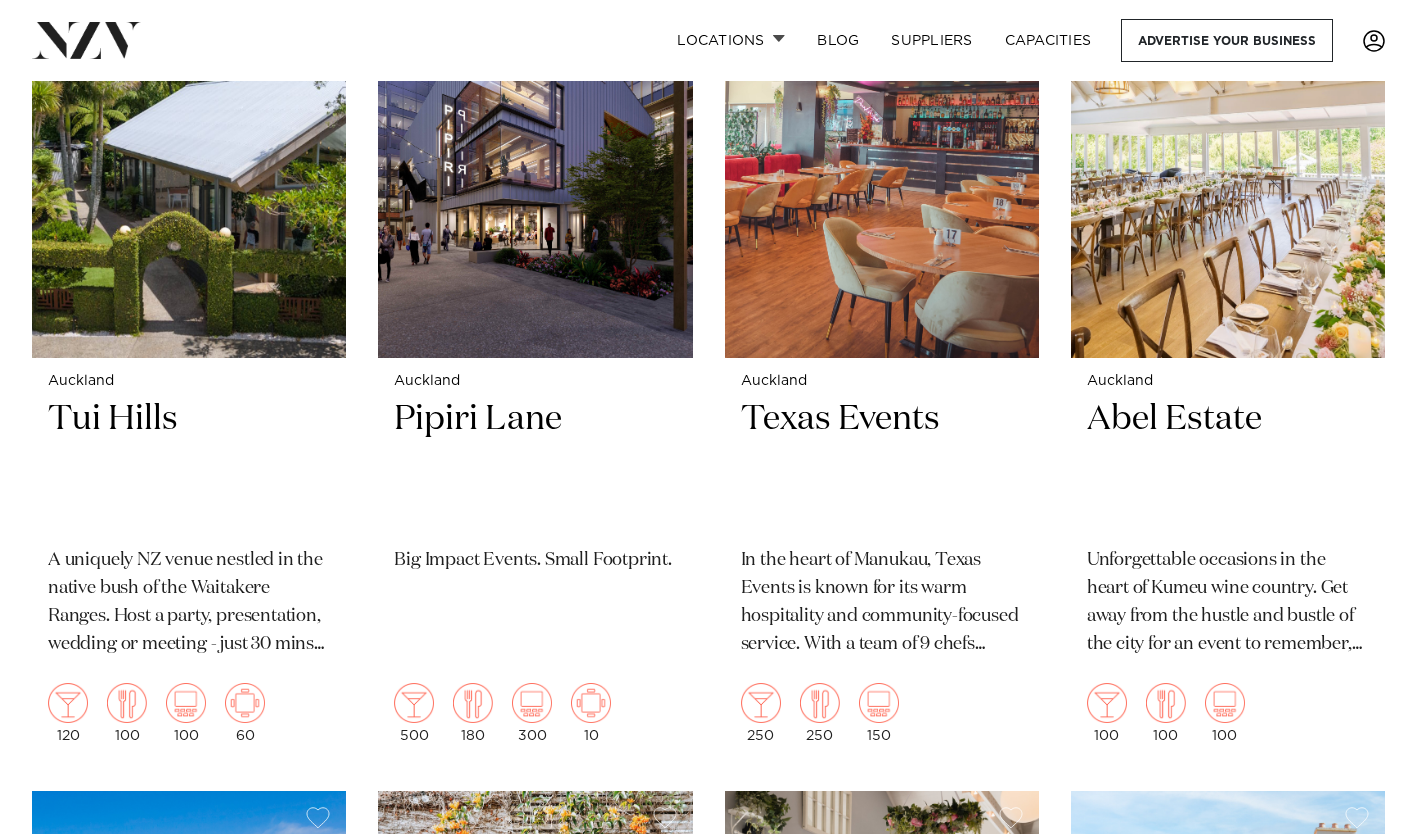 click on "Abel Estate" at bounding box center (1228, 464) 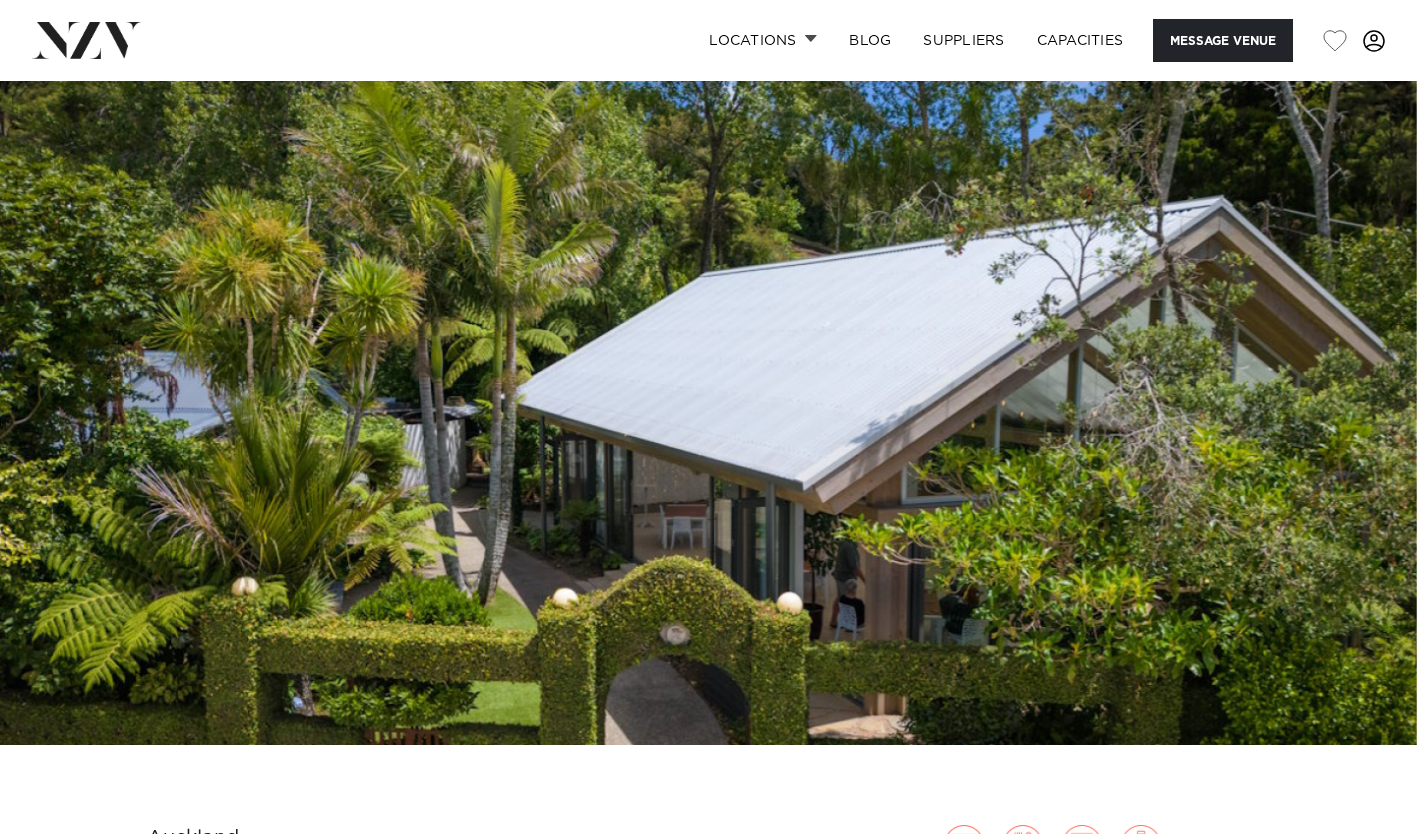 scroll, scrollTop: 0, scrollLeft: 0, axis: both 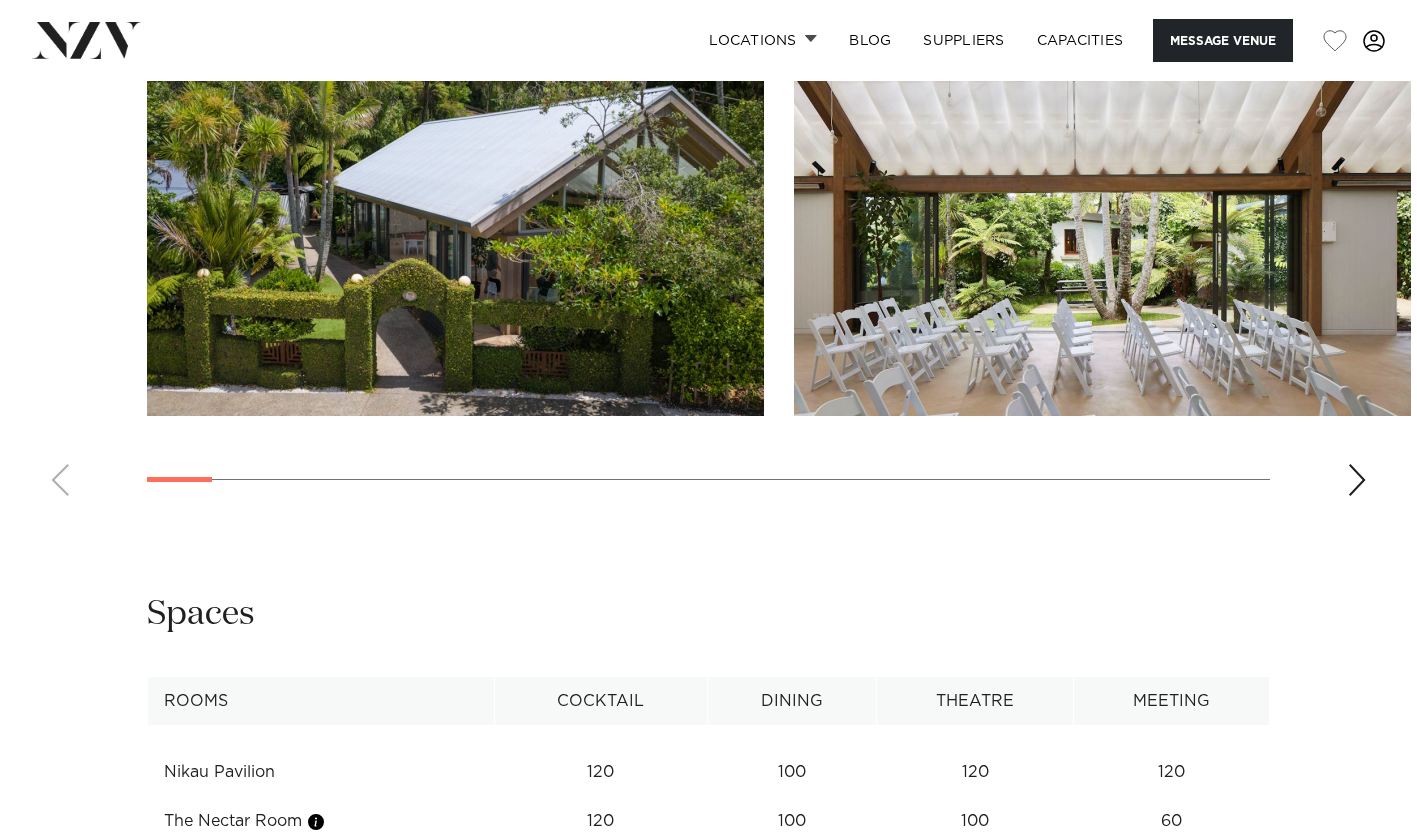 click at bounding box center (1357, 480) 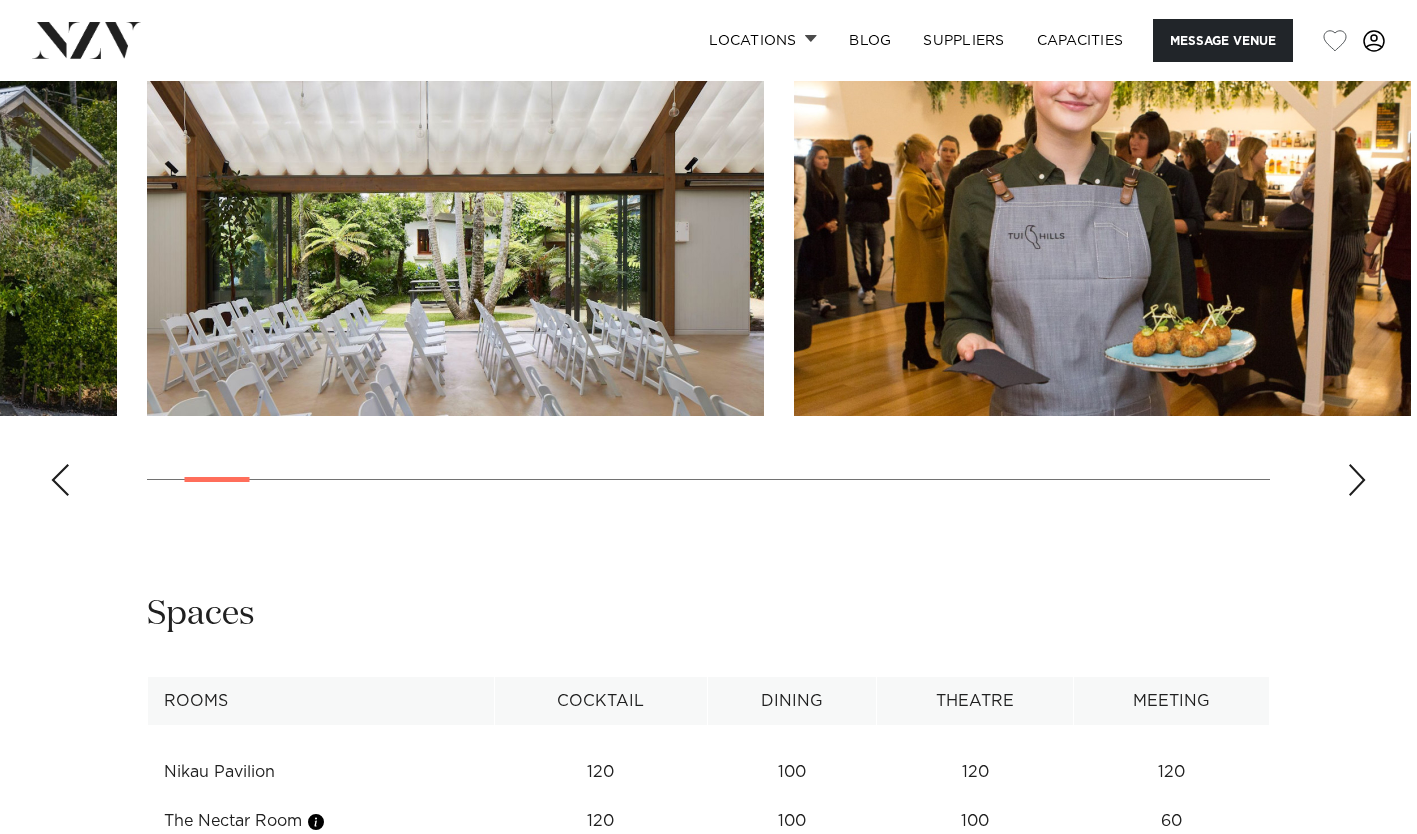 click at bounding box center [1357, 480] 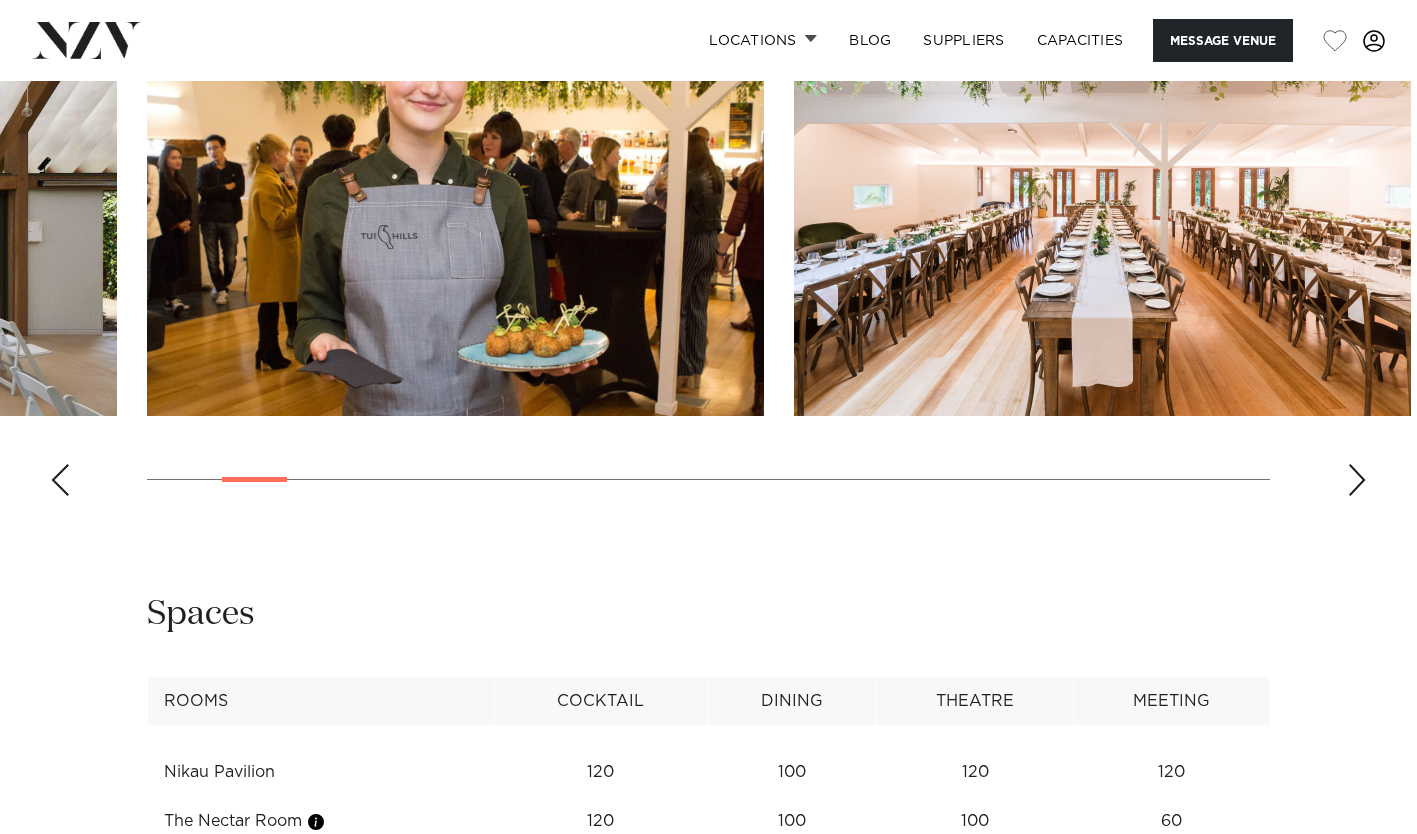 click at bounding box center (1357, 480) 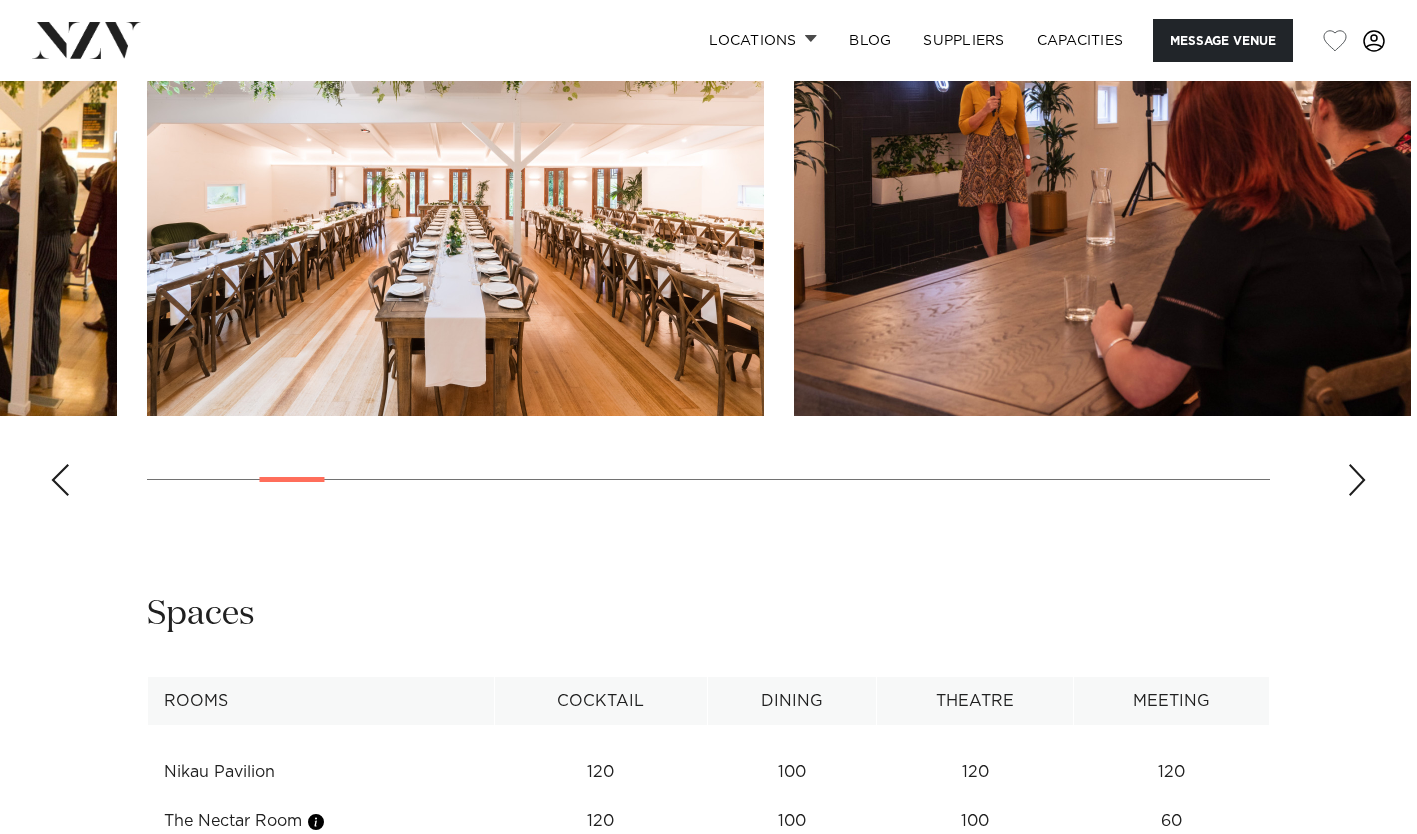 click at bounding box center [1357, 480] 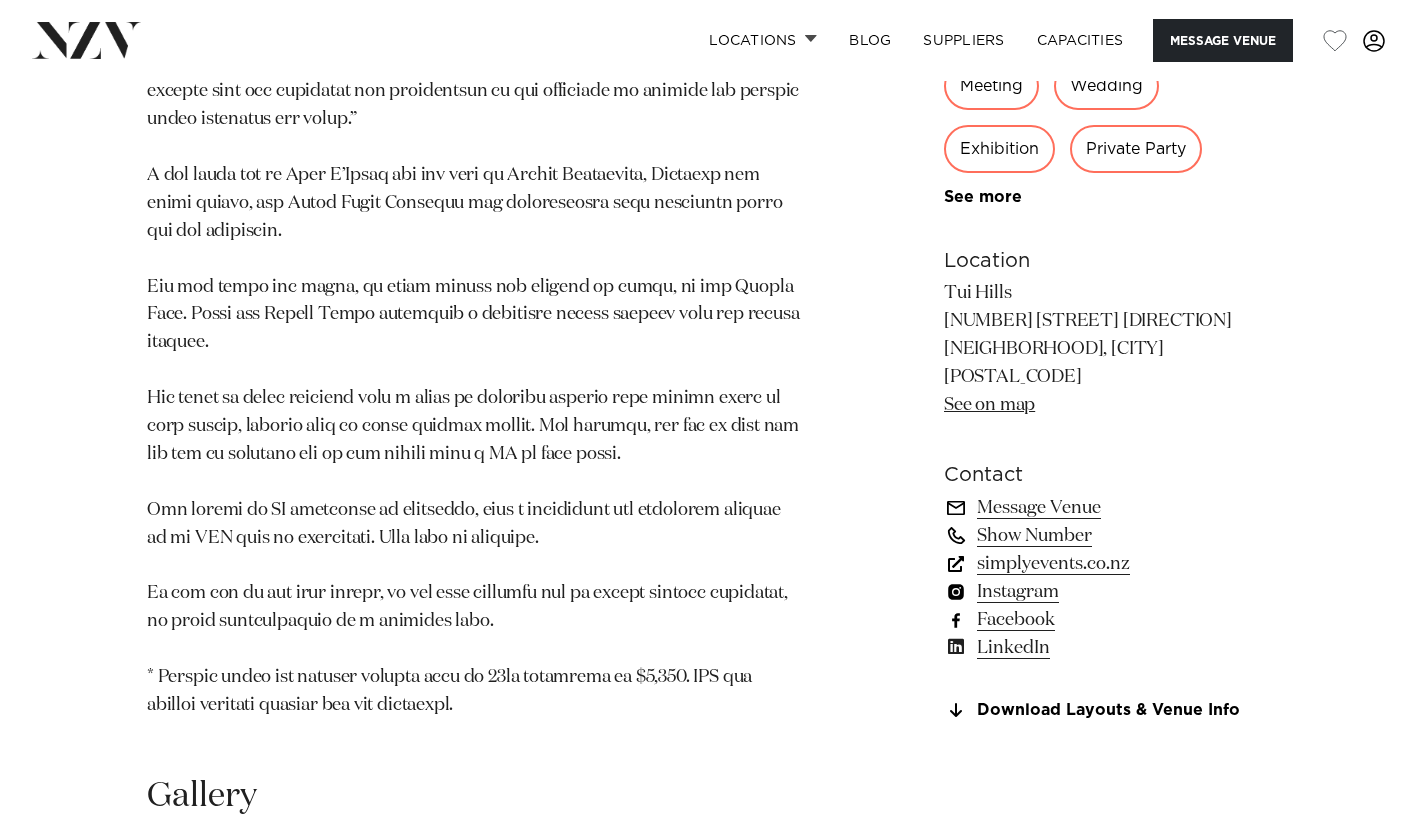 scroll, scrollTop: 1600, scrollLeft: 0, axis: vertical 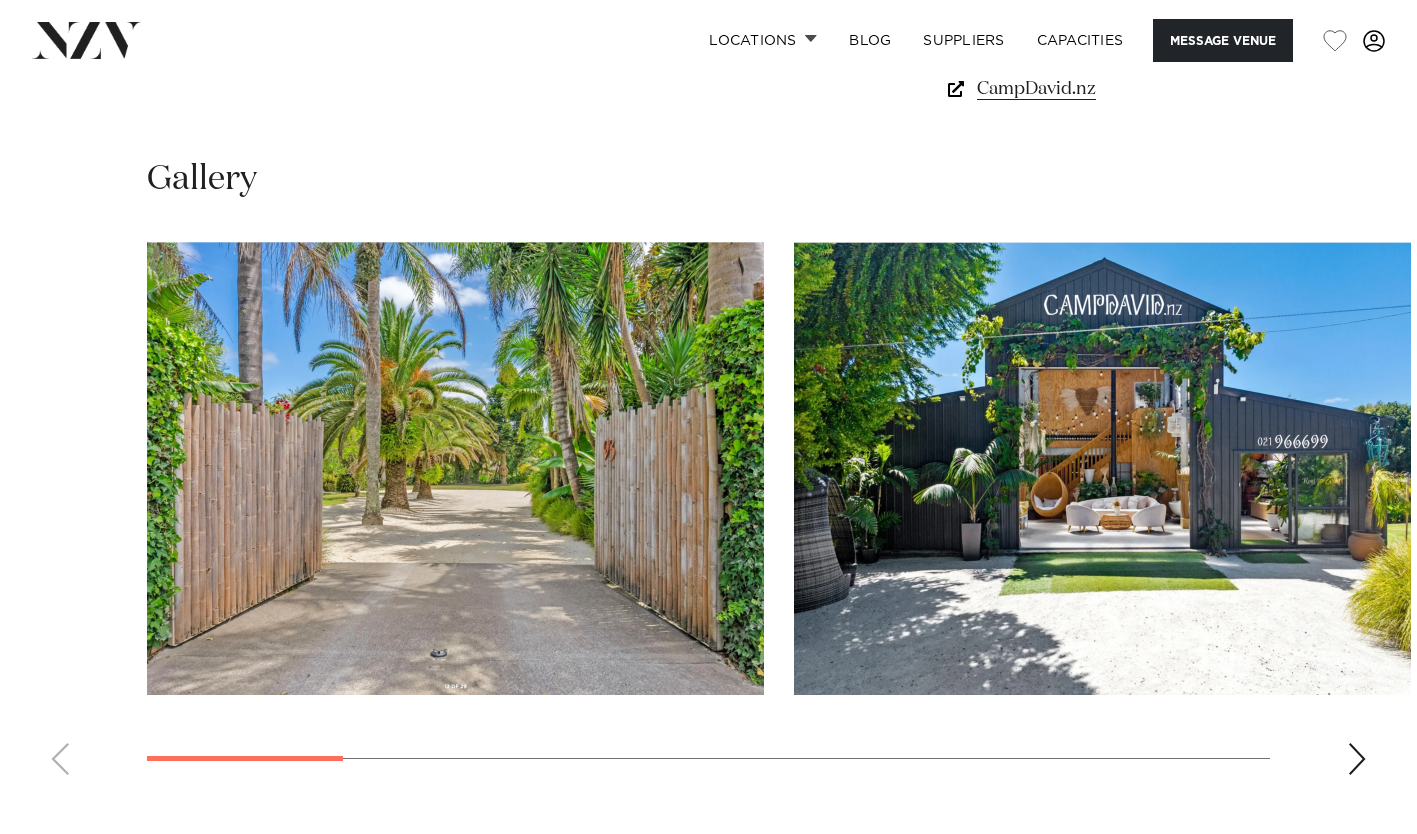 click at bounding box center [1357, 759] 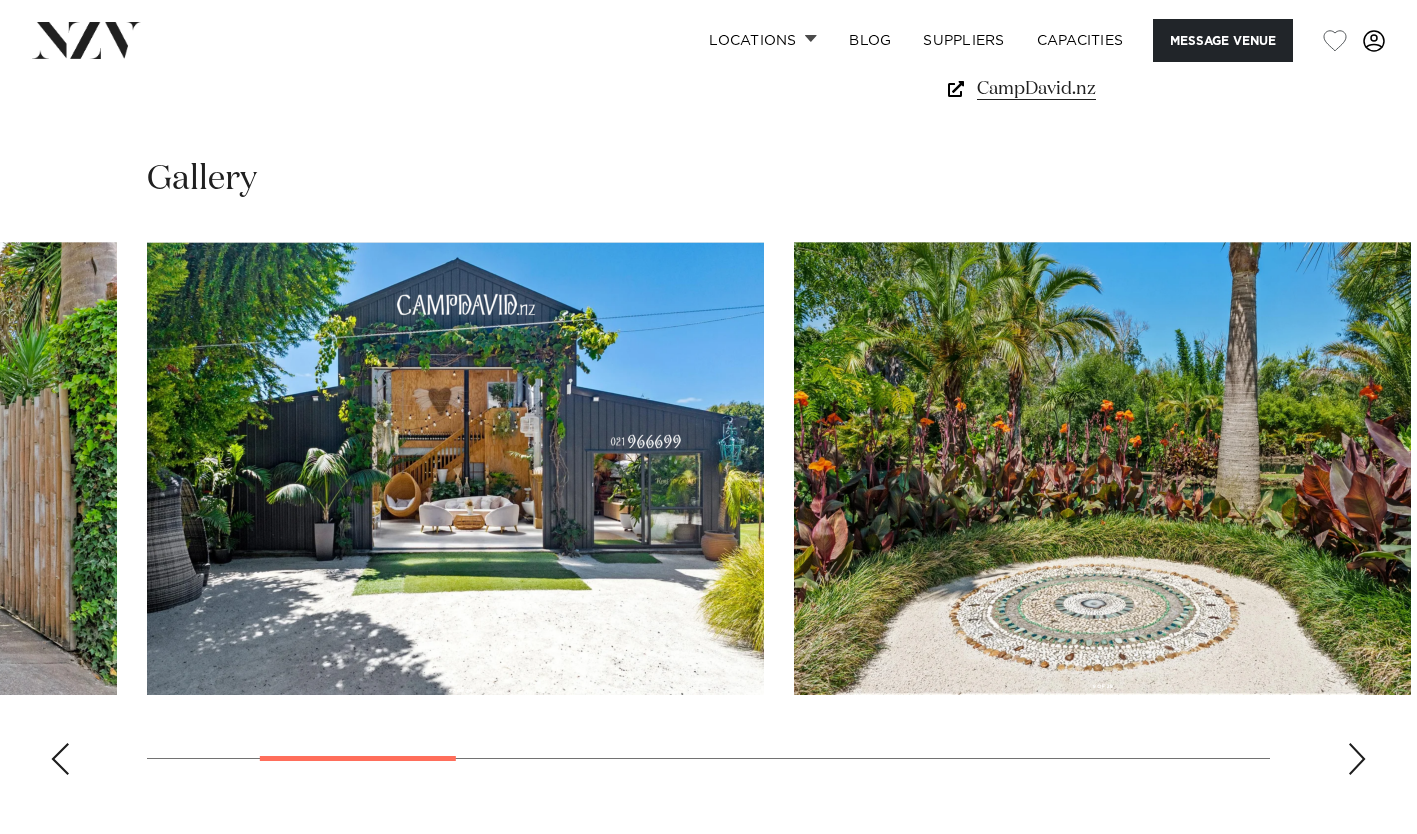 click at bounding box center [1357, 759] 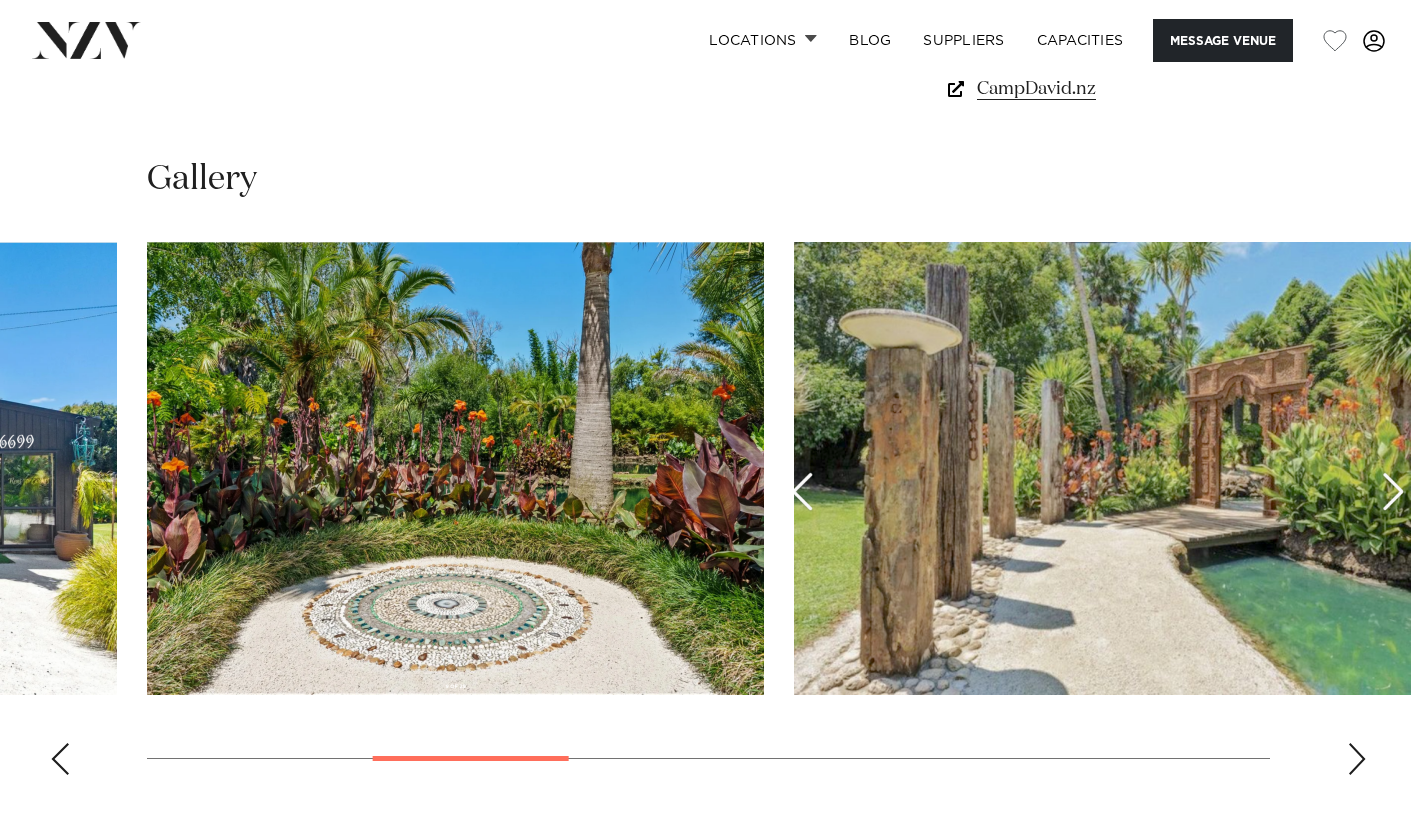 click at bounding box center (1357, 759) 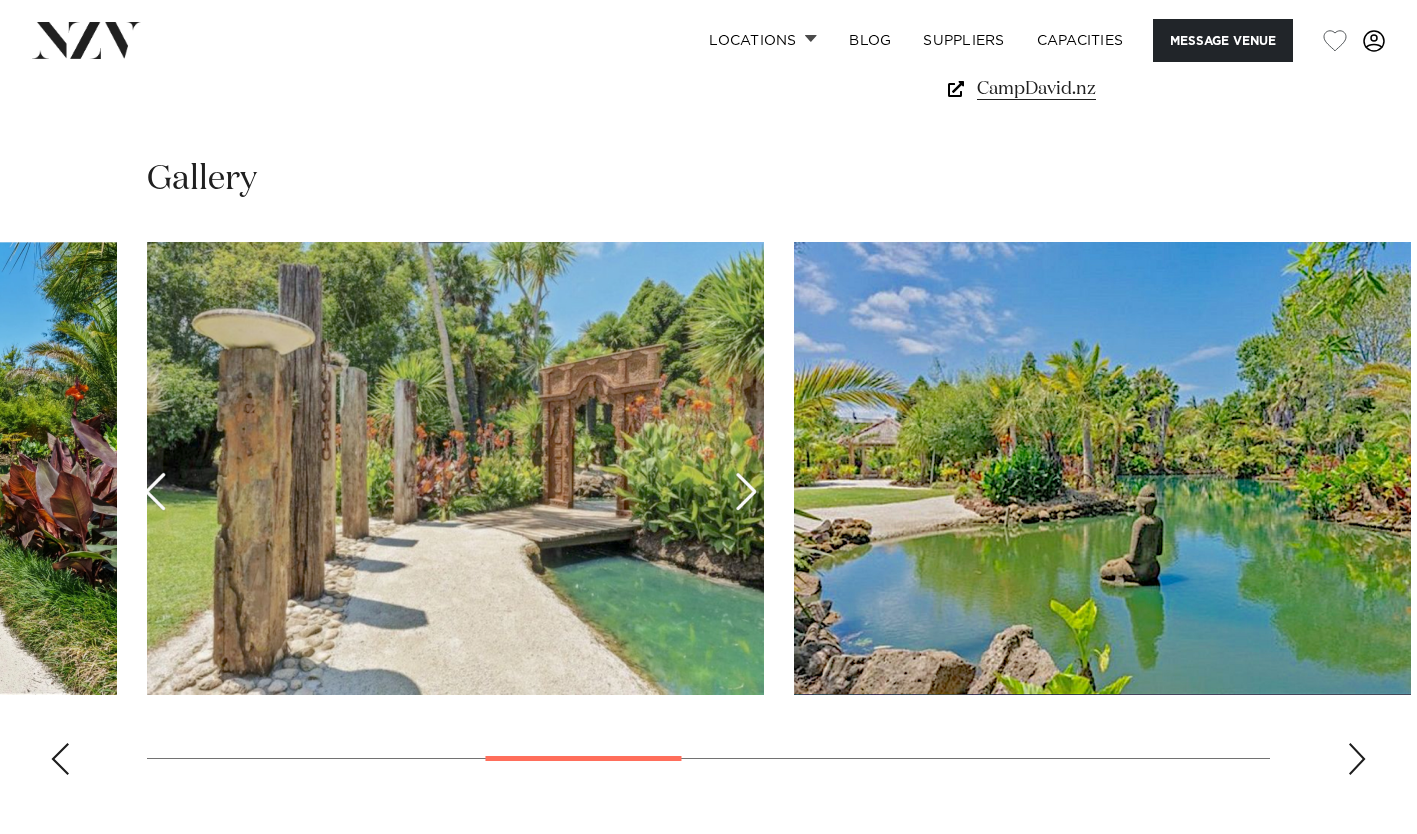 click at bounding box center (1357, 759) 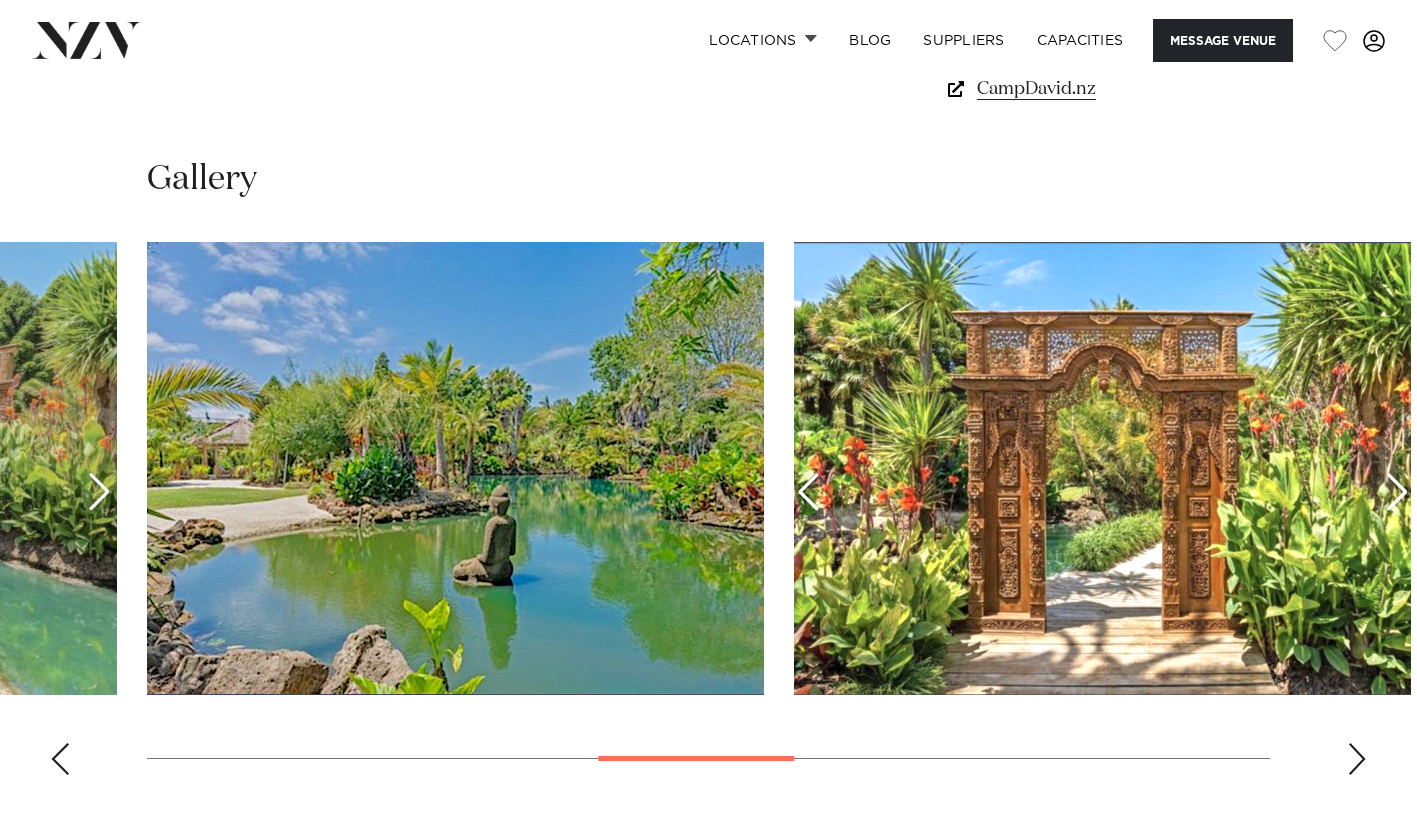 click at bounding box center (1357, 759) 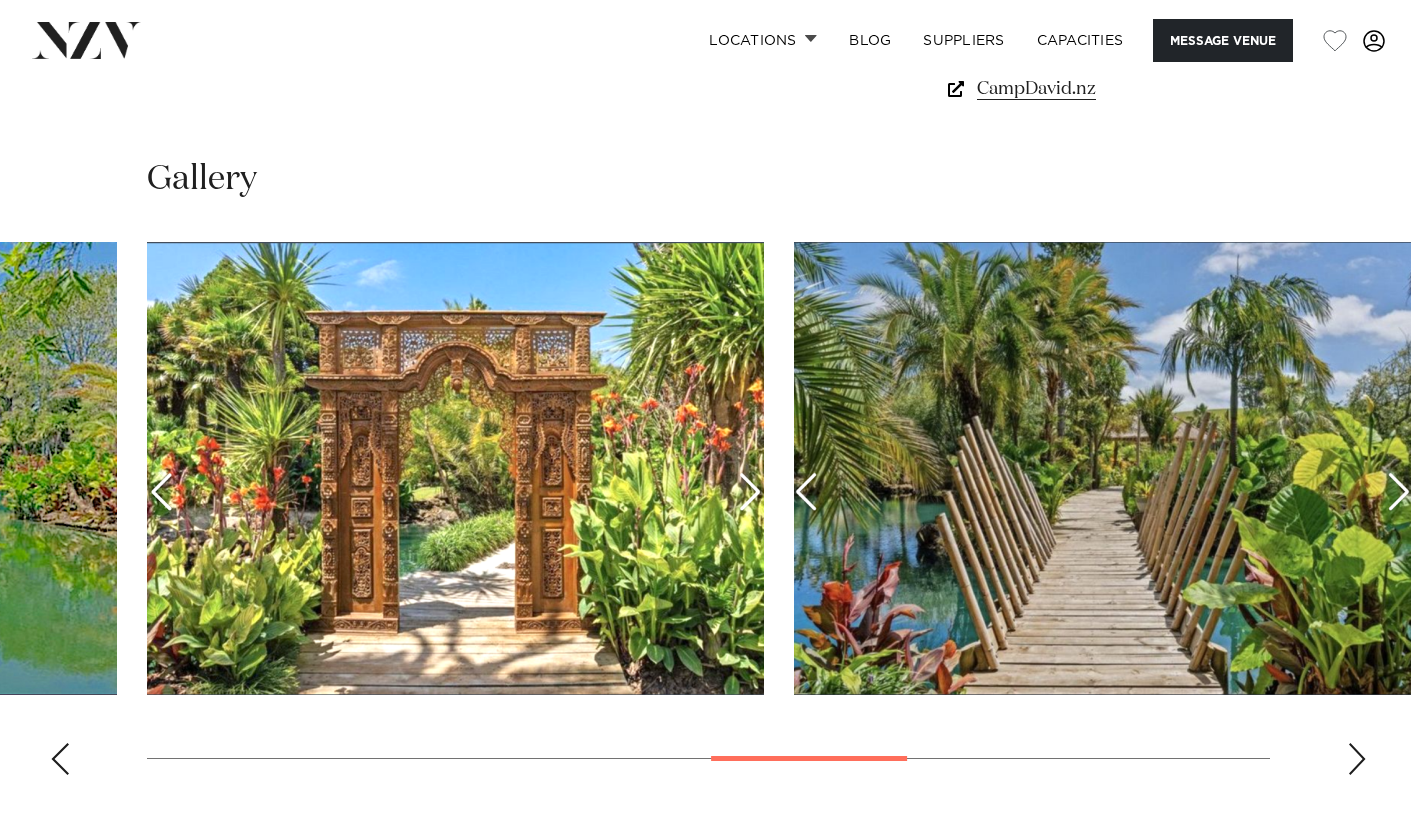 click at bounding box center (1357, 759) 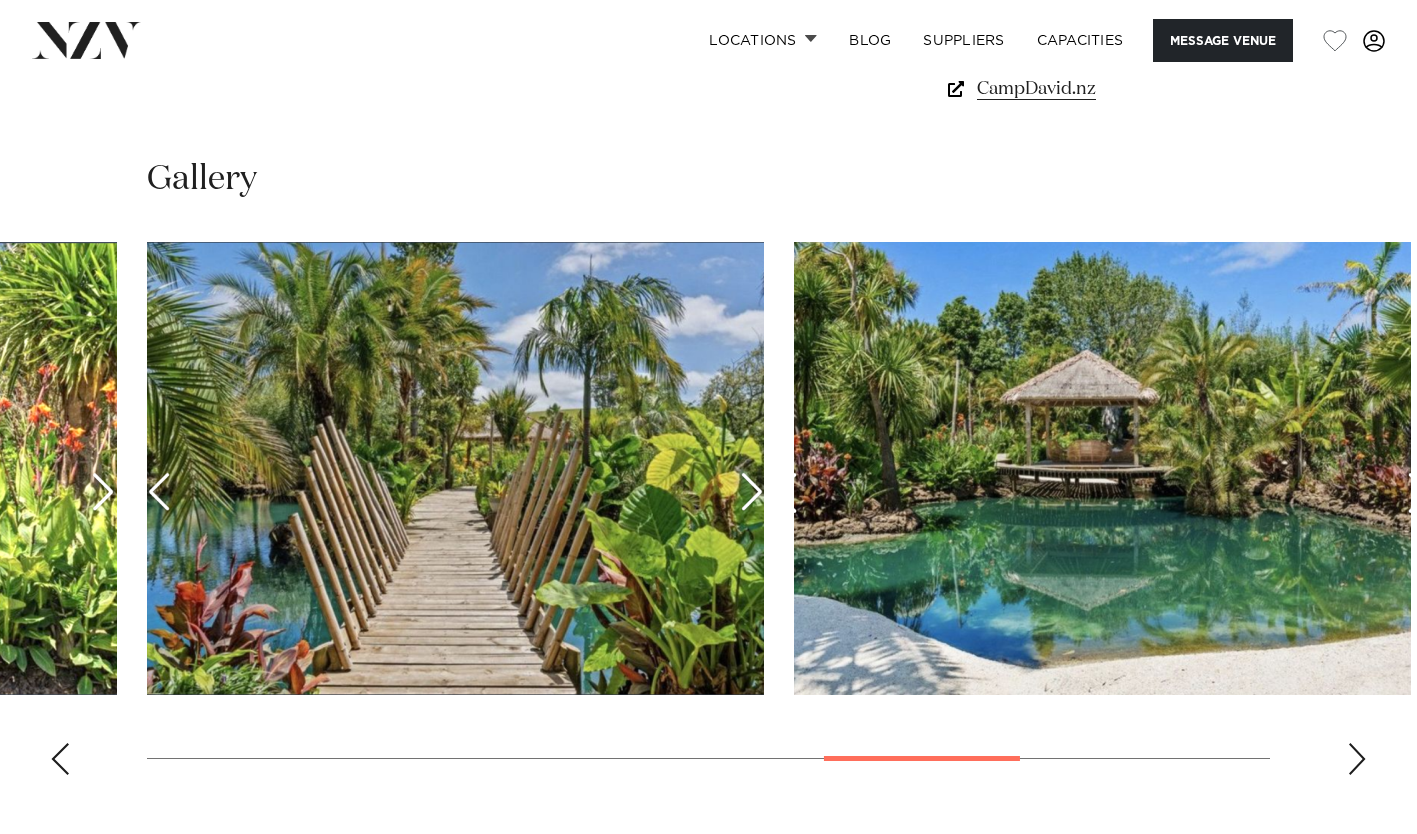 click at bounding box center [1357, 759] 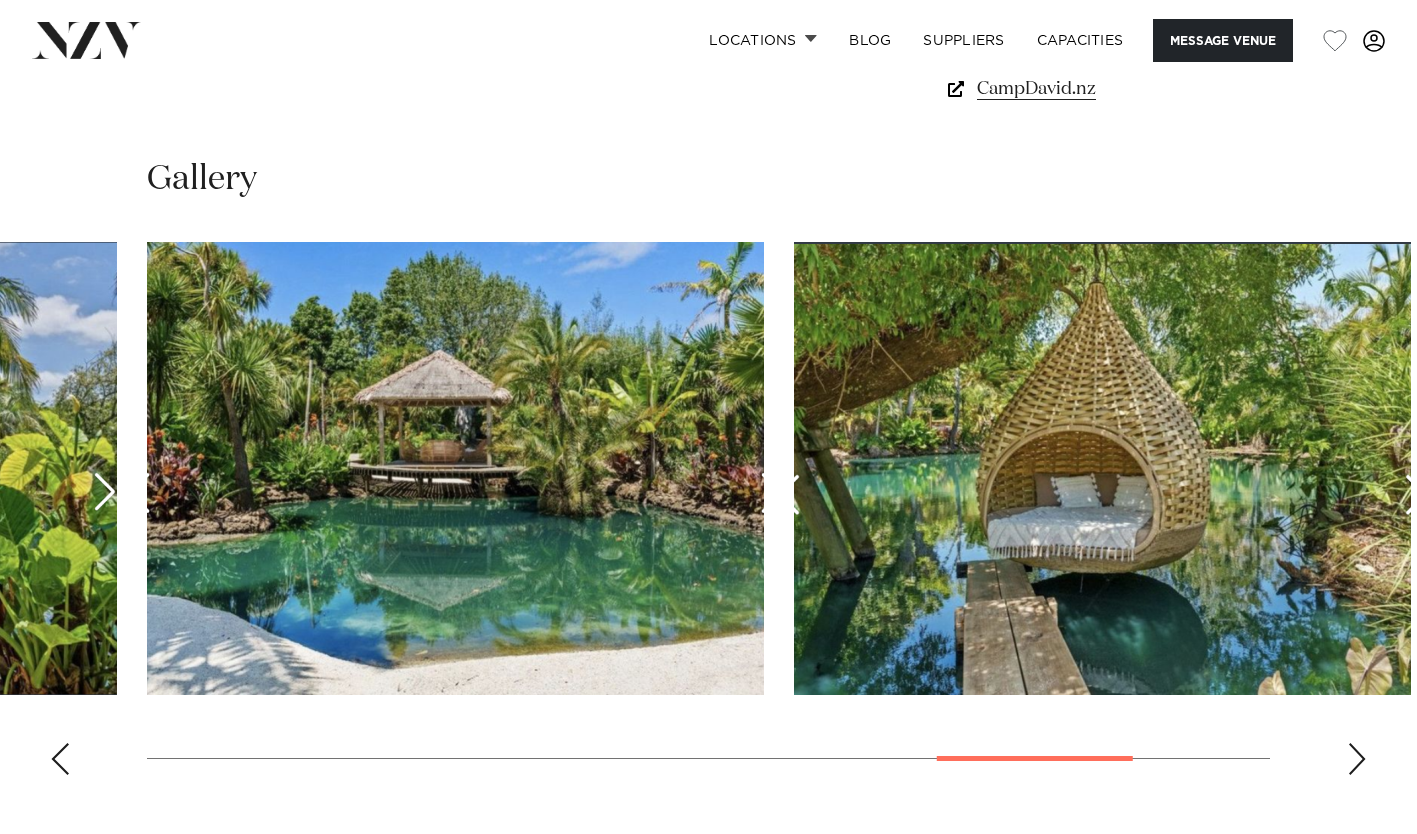 click at bounding box center (1357, 759) 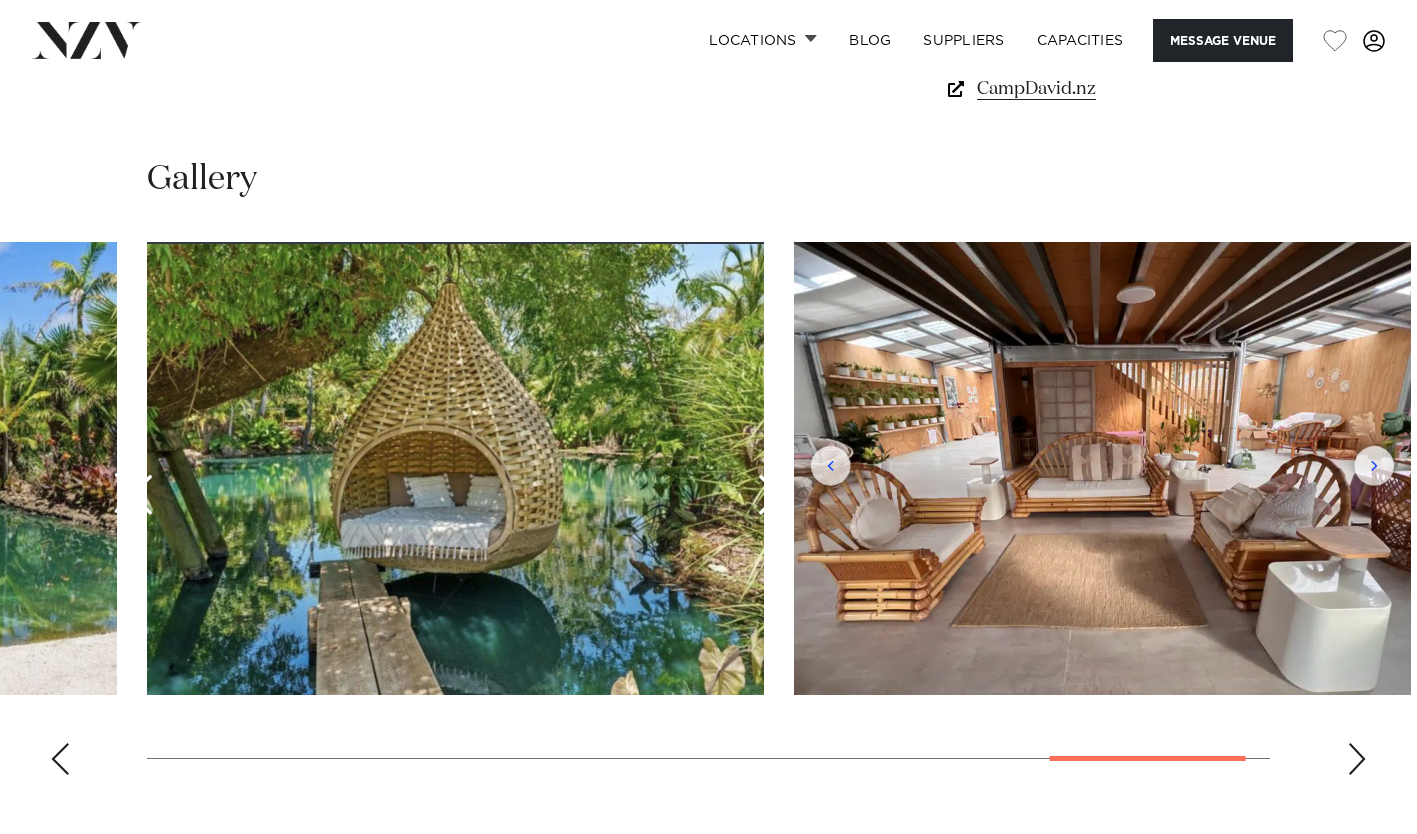 click at bounding box center [1357, 759] 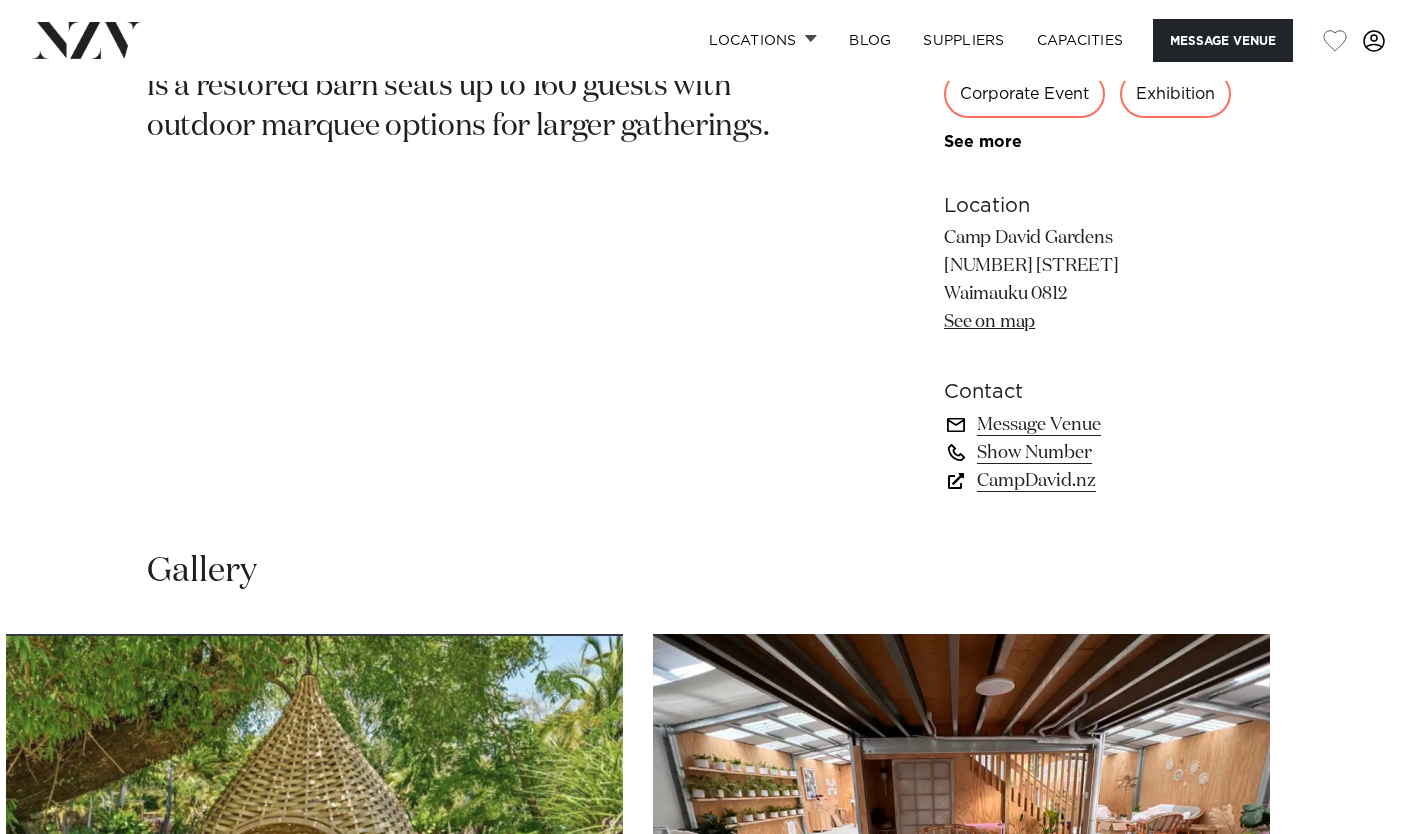 scroll, scrollTop: 1300, scrollLeft: 0, axis: vertical 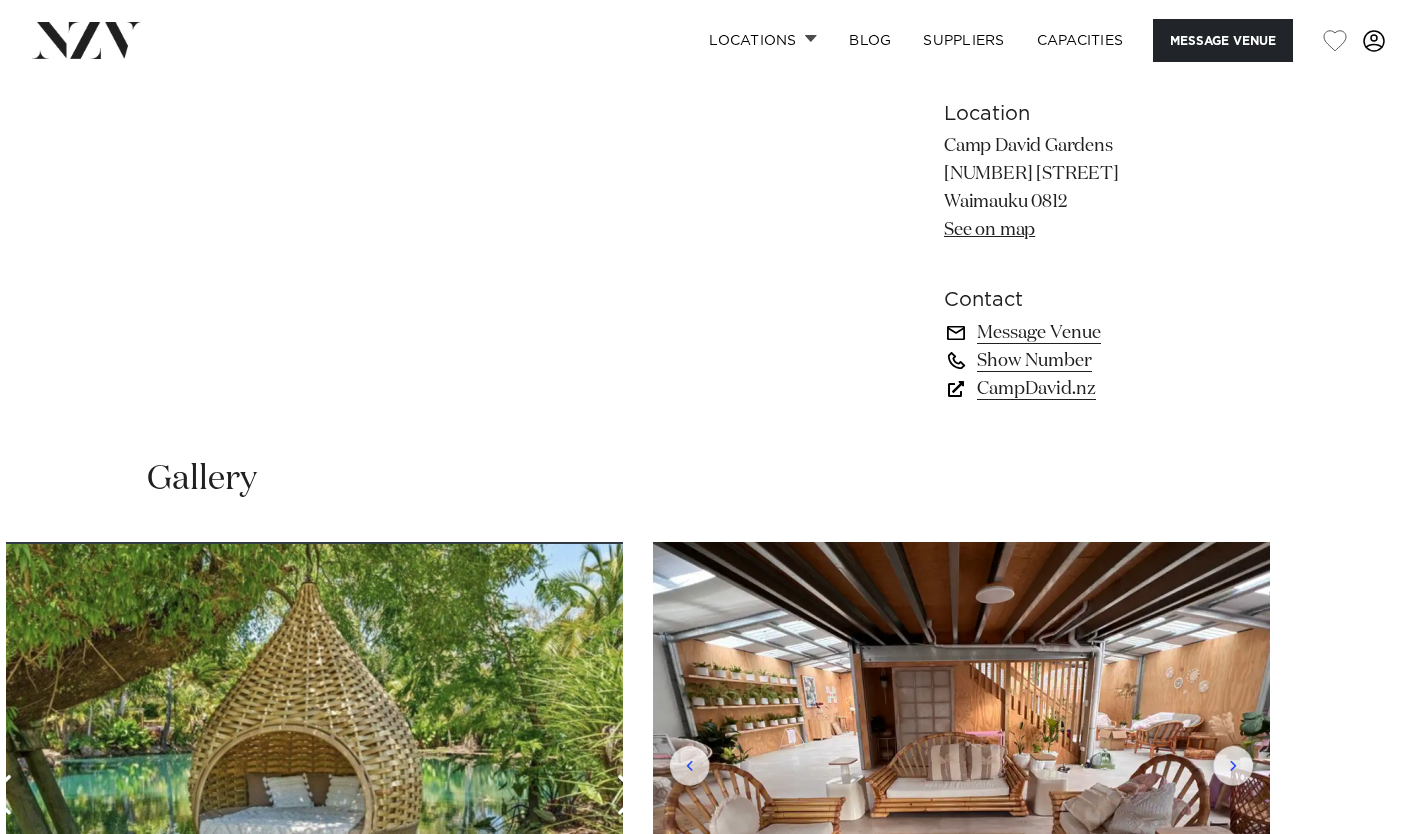 click on "CampDavid.nz" at bounding box center [1107, 389] 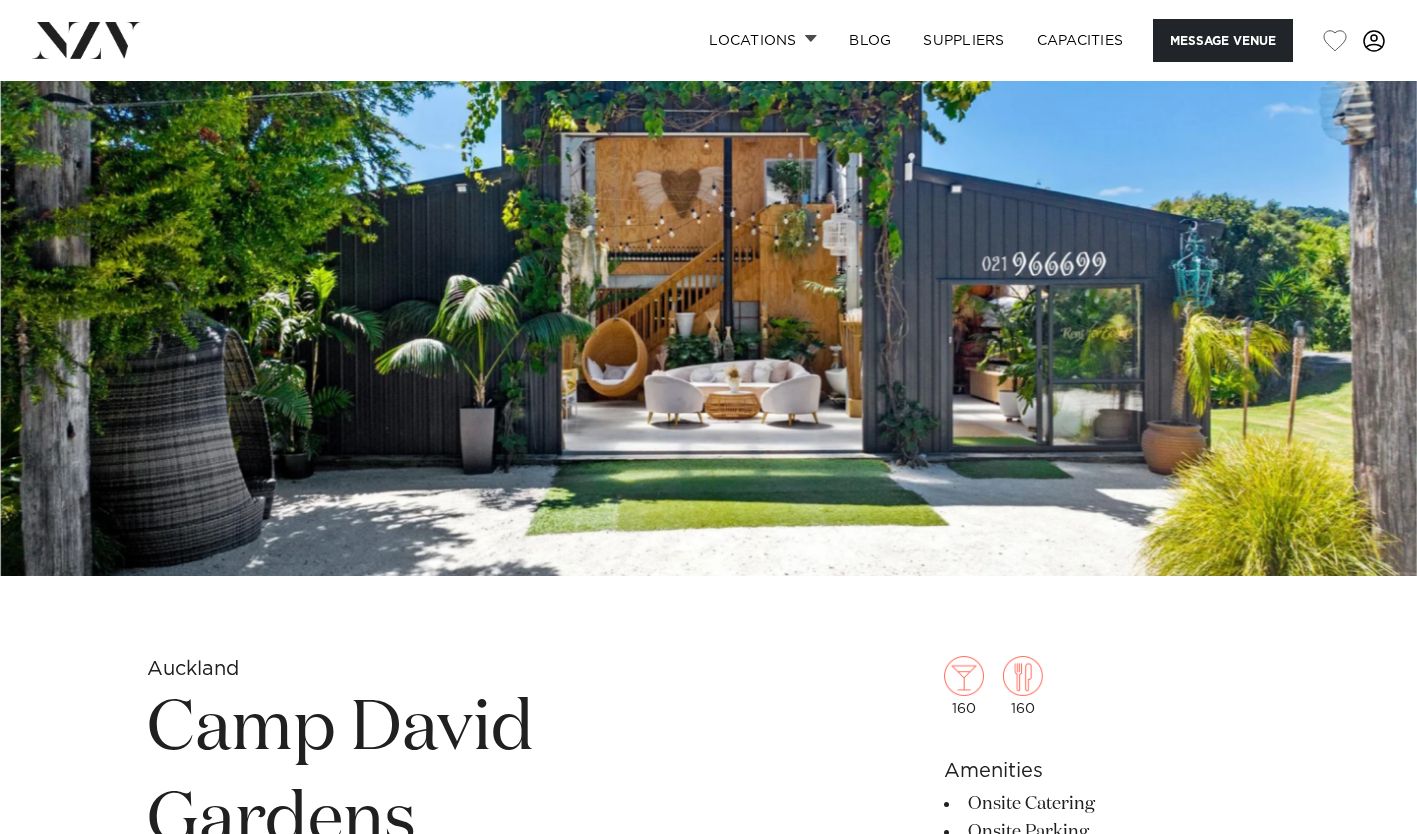 scroll, scrollTop: 0, scrollLeft: 0, axis: both 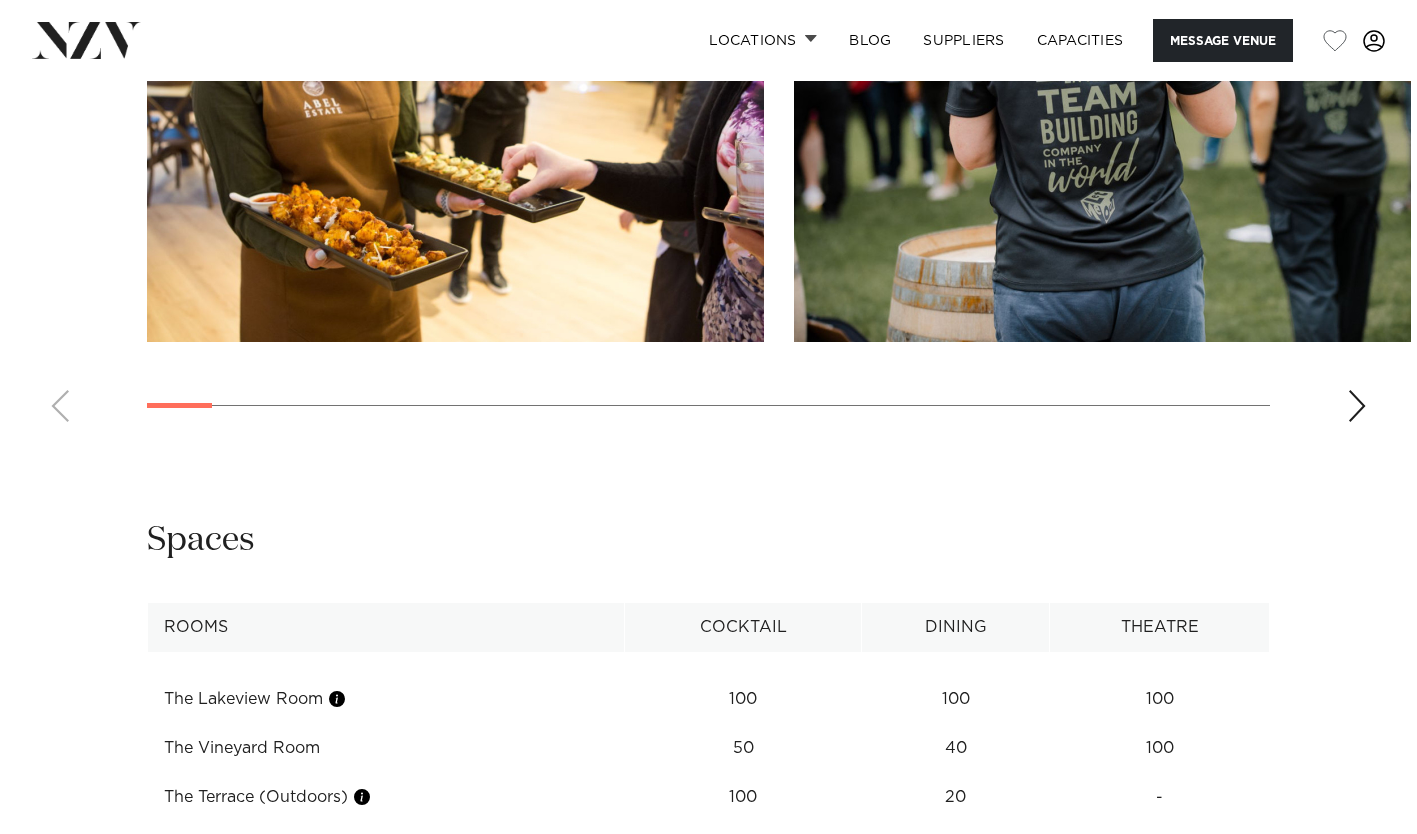 click at bounding box center (1357, 406) 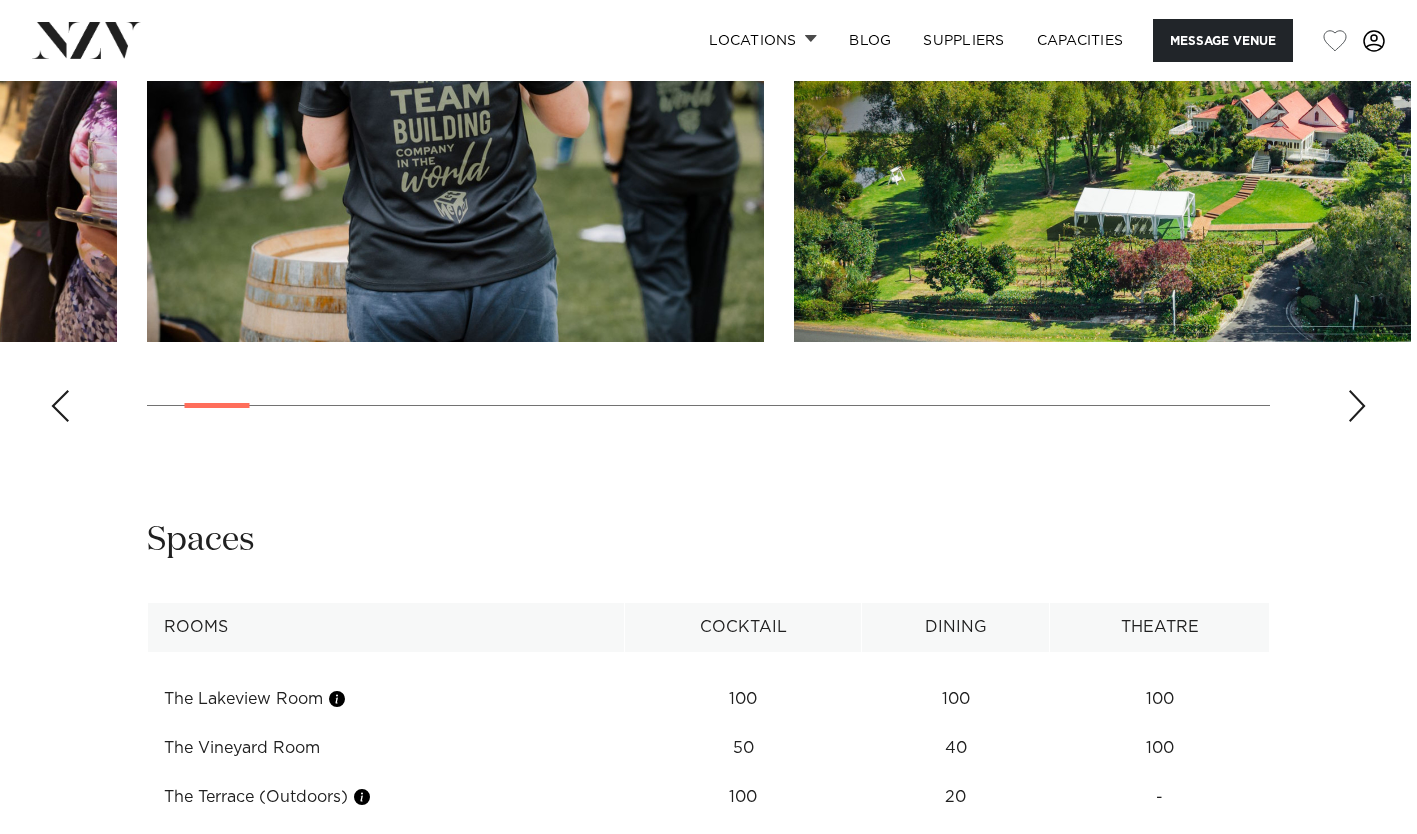 click at bounding box center (1357, 406) 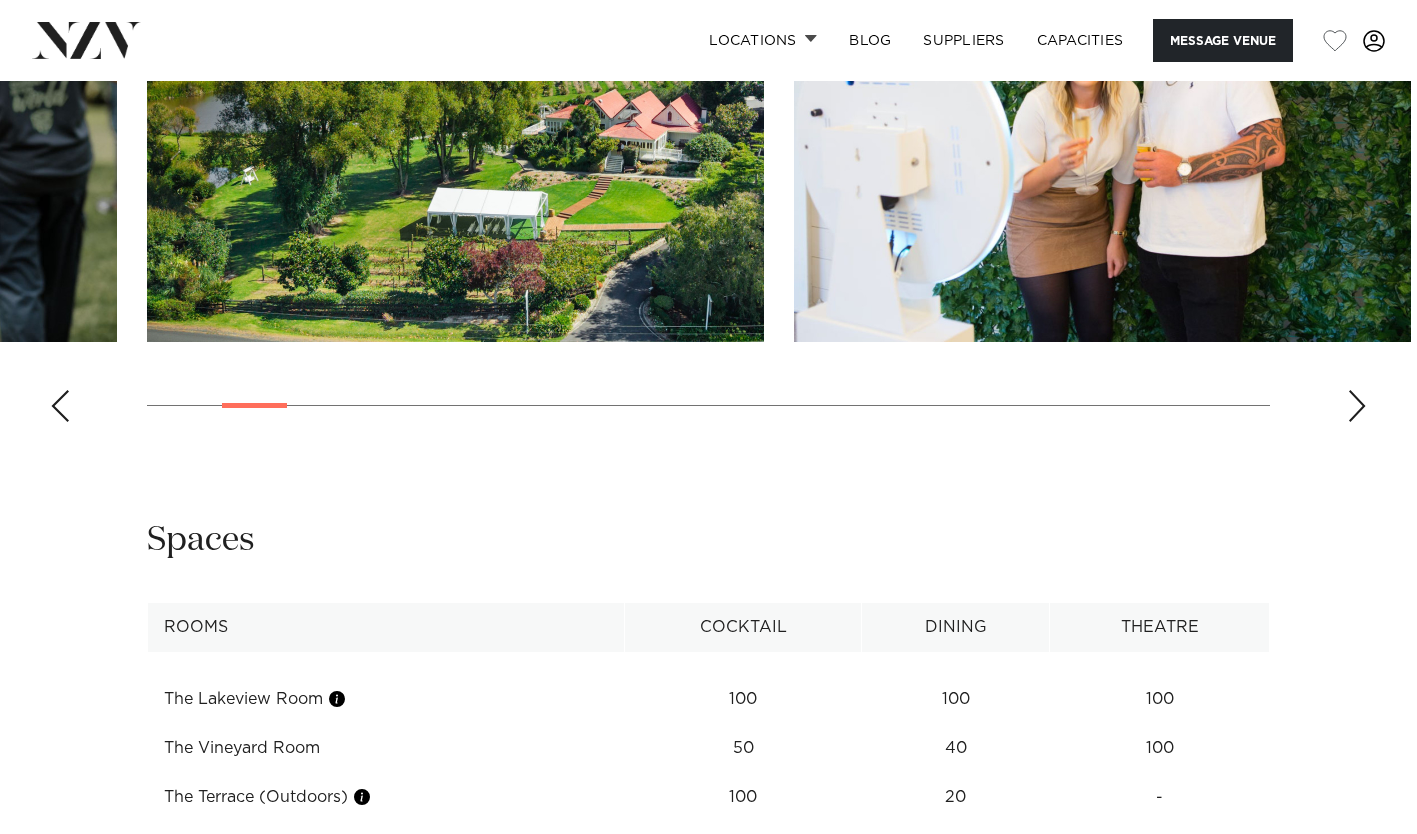 click at bounding box center (1357, 406) 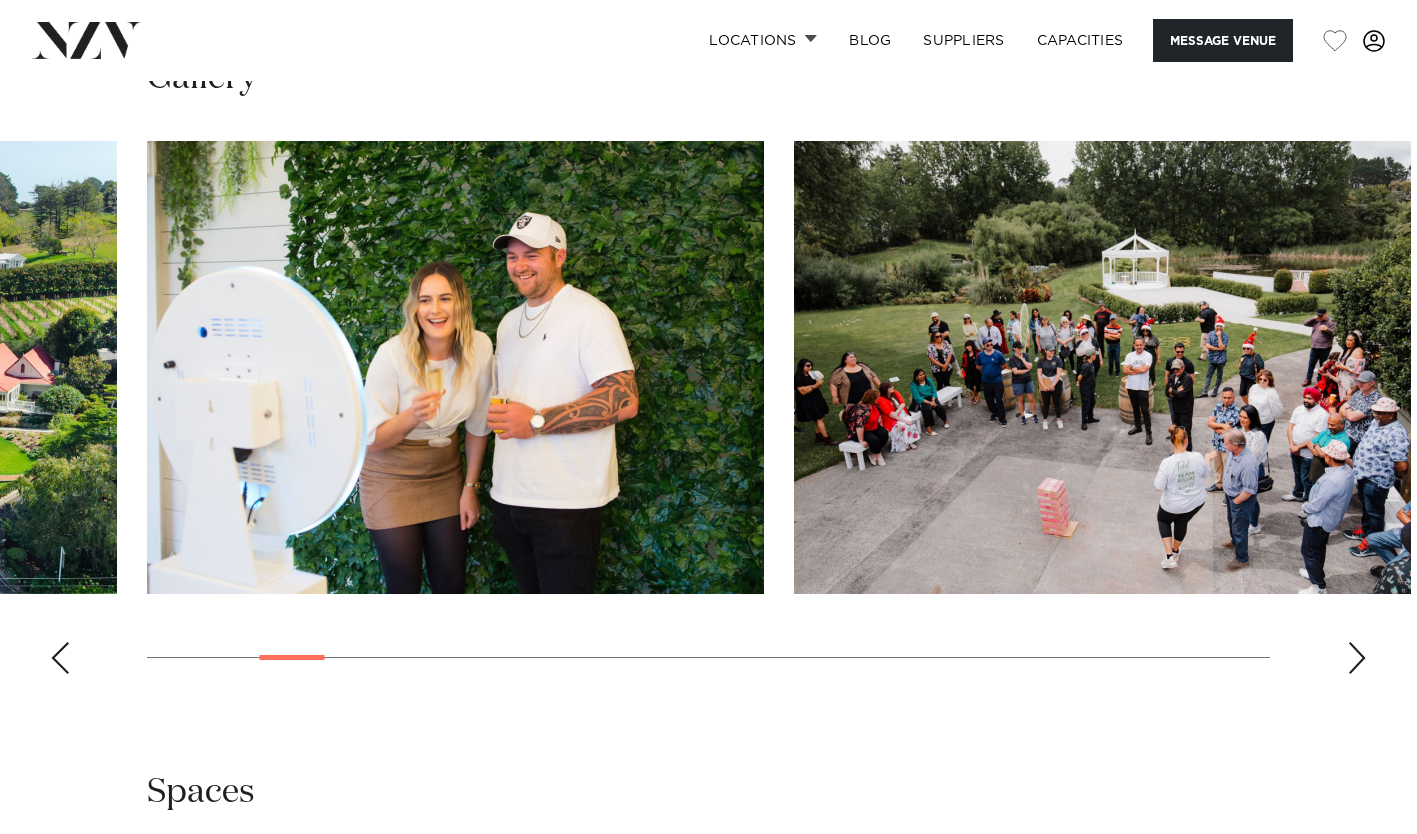 scroll, scrollTop: 1800, scrollLeft: 0, axis: vertical 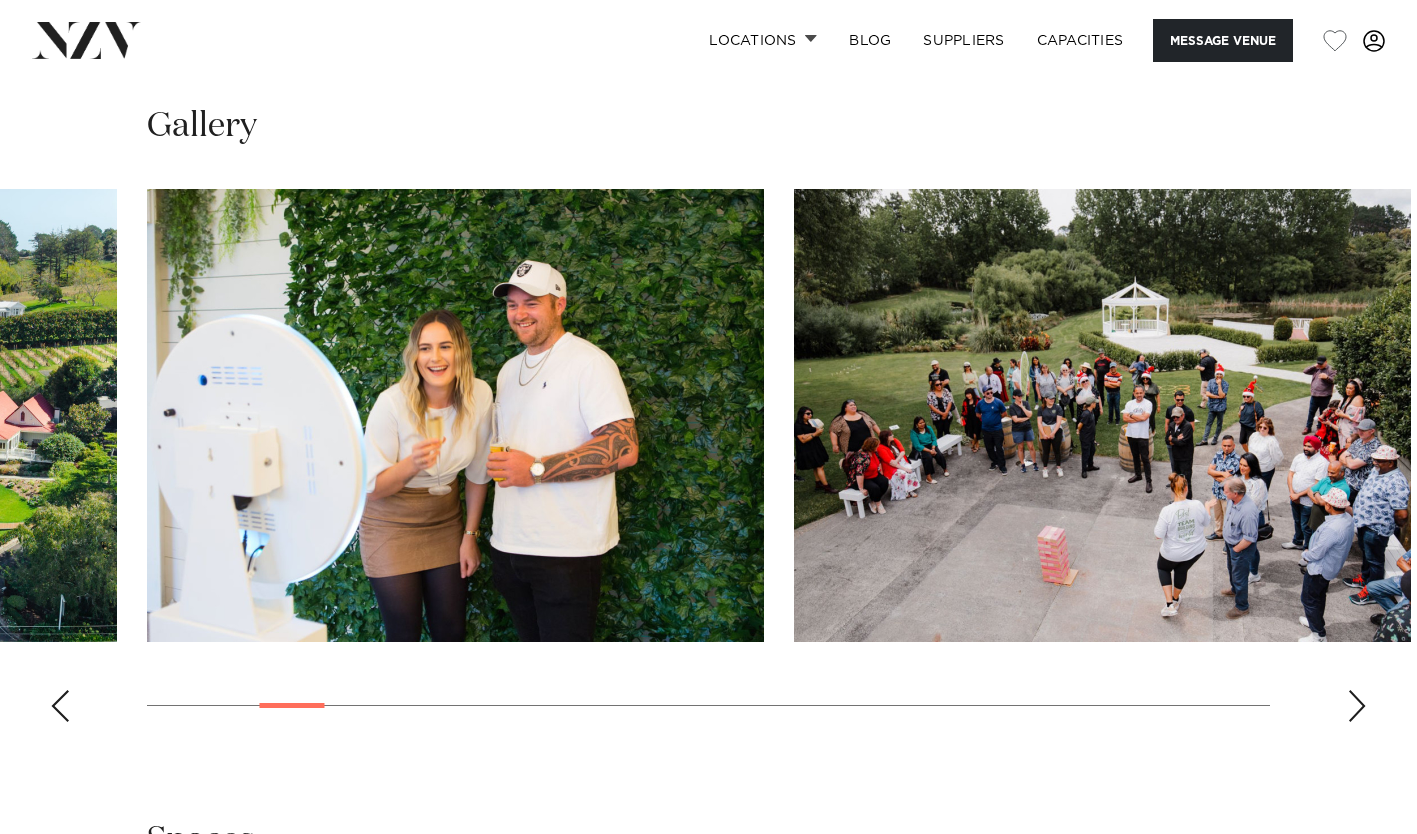 click at bounding box center (1357, 706) 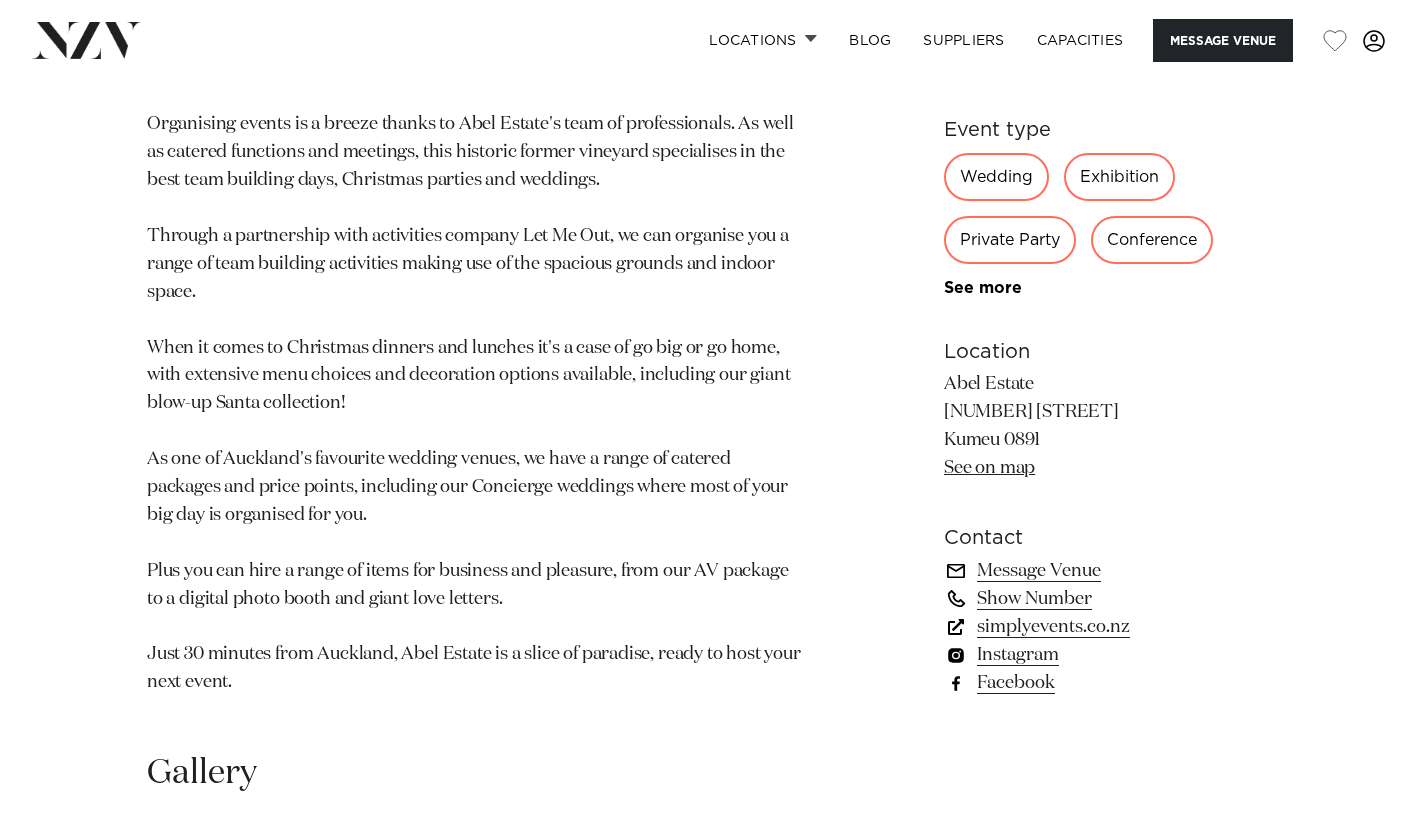 scroll, scrollTop: 1200, scrollLeft: 0, axis: vertical 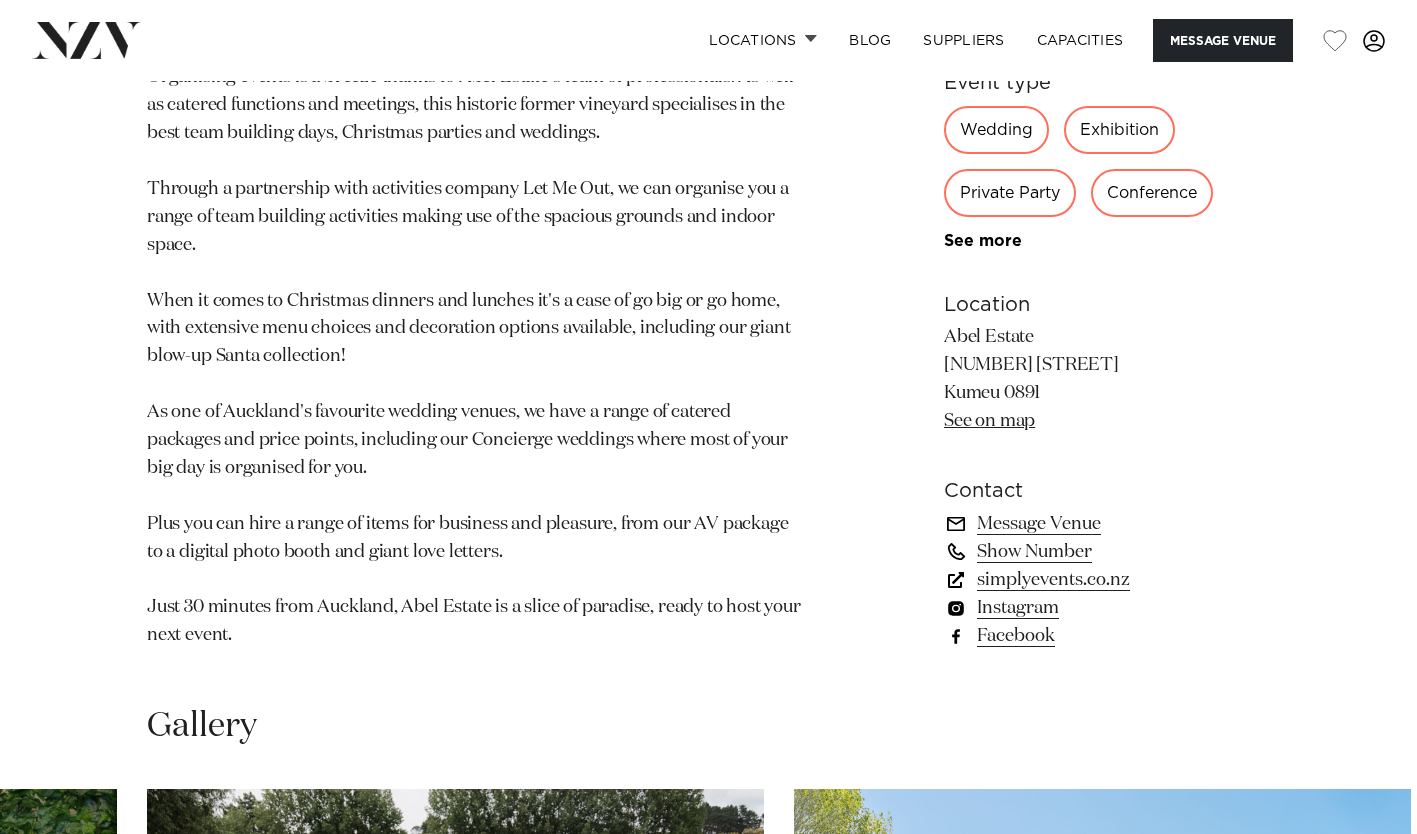 click on "simplyevents.co.nz" at bounding box center [1107, 580] 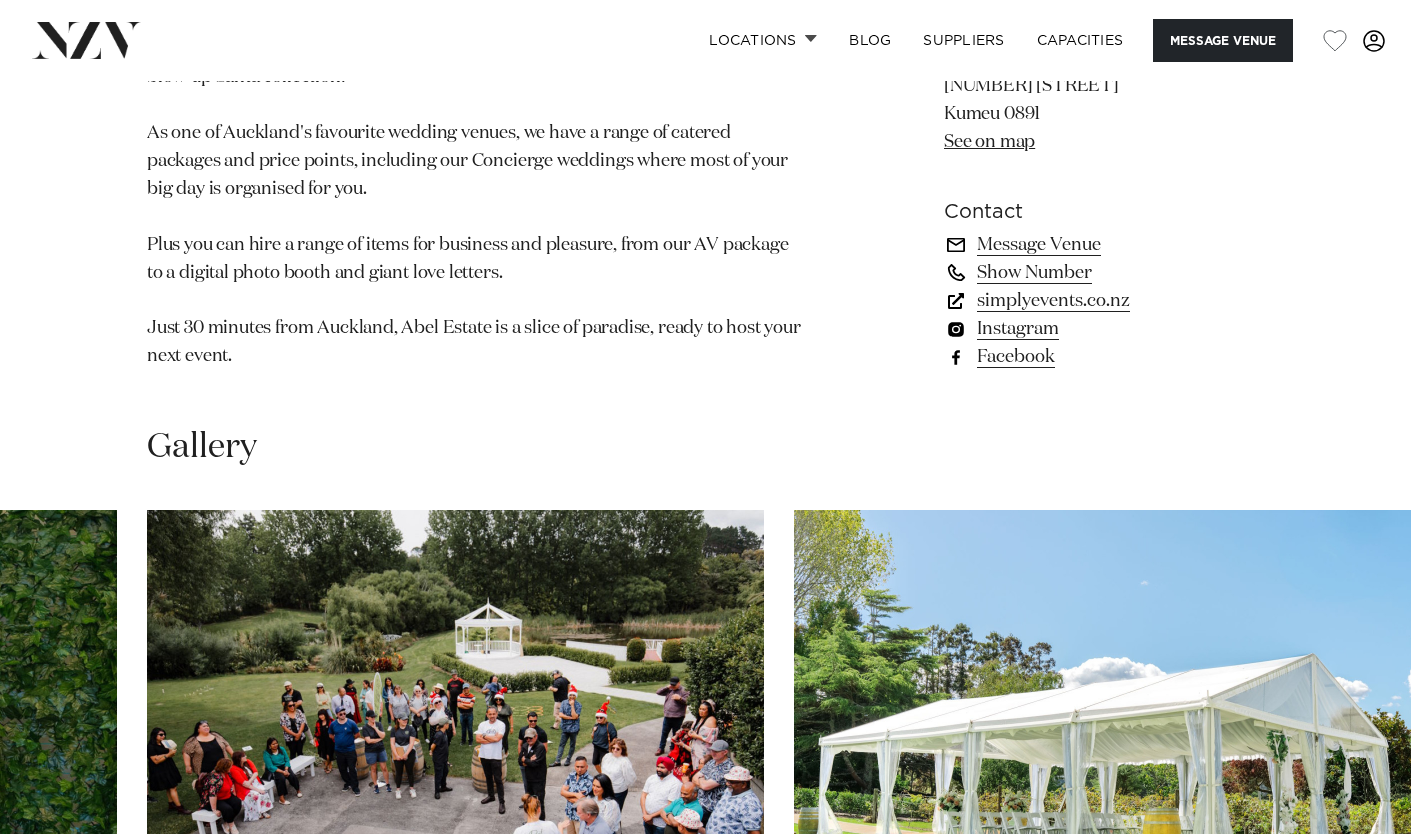 scroll, scrollTop: 1500, scrollLeft: 0, axis: vertical 